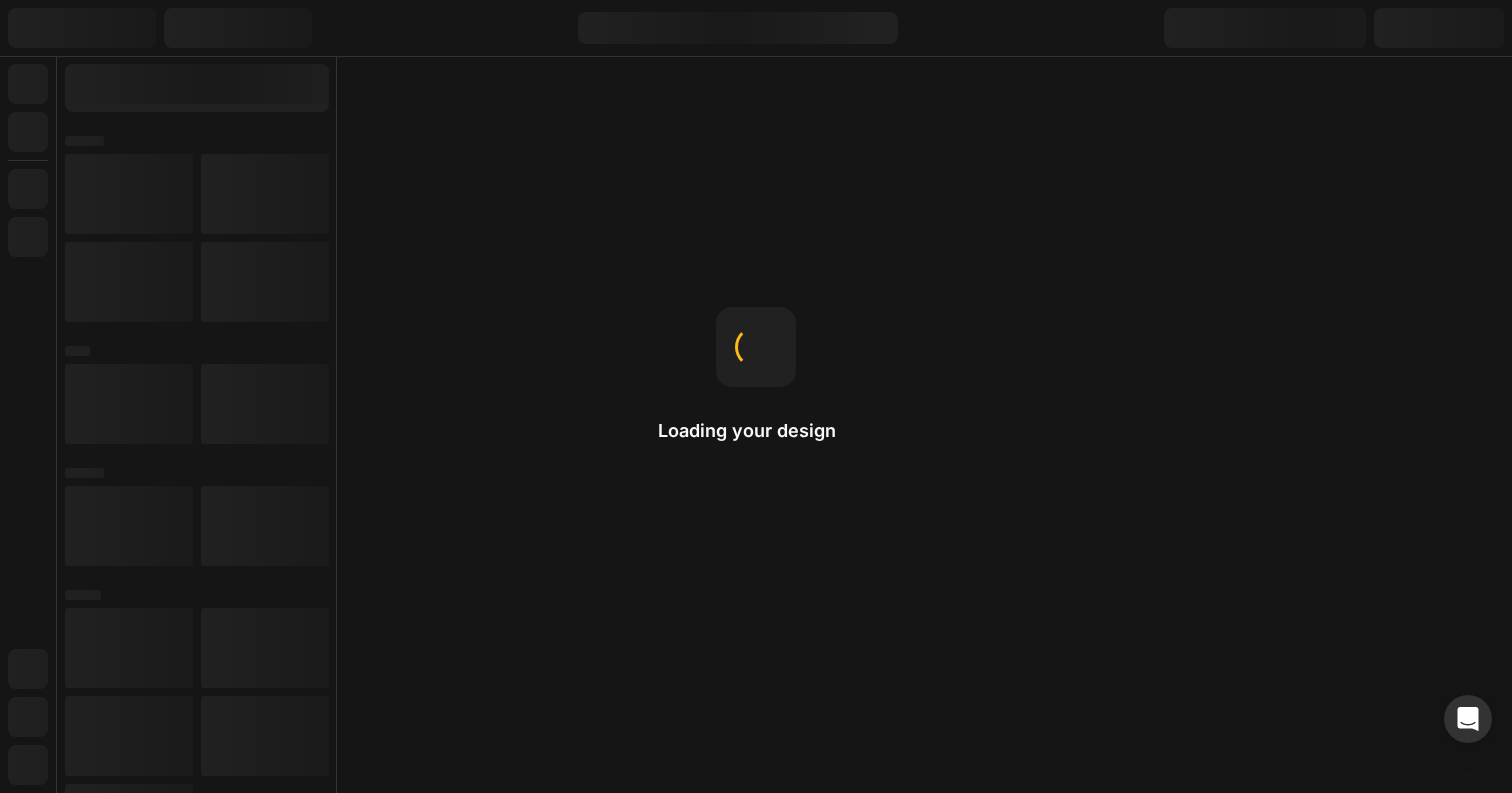 scroll, scrollTop: 0, scrollLeft: 0, axis: both 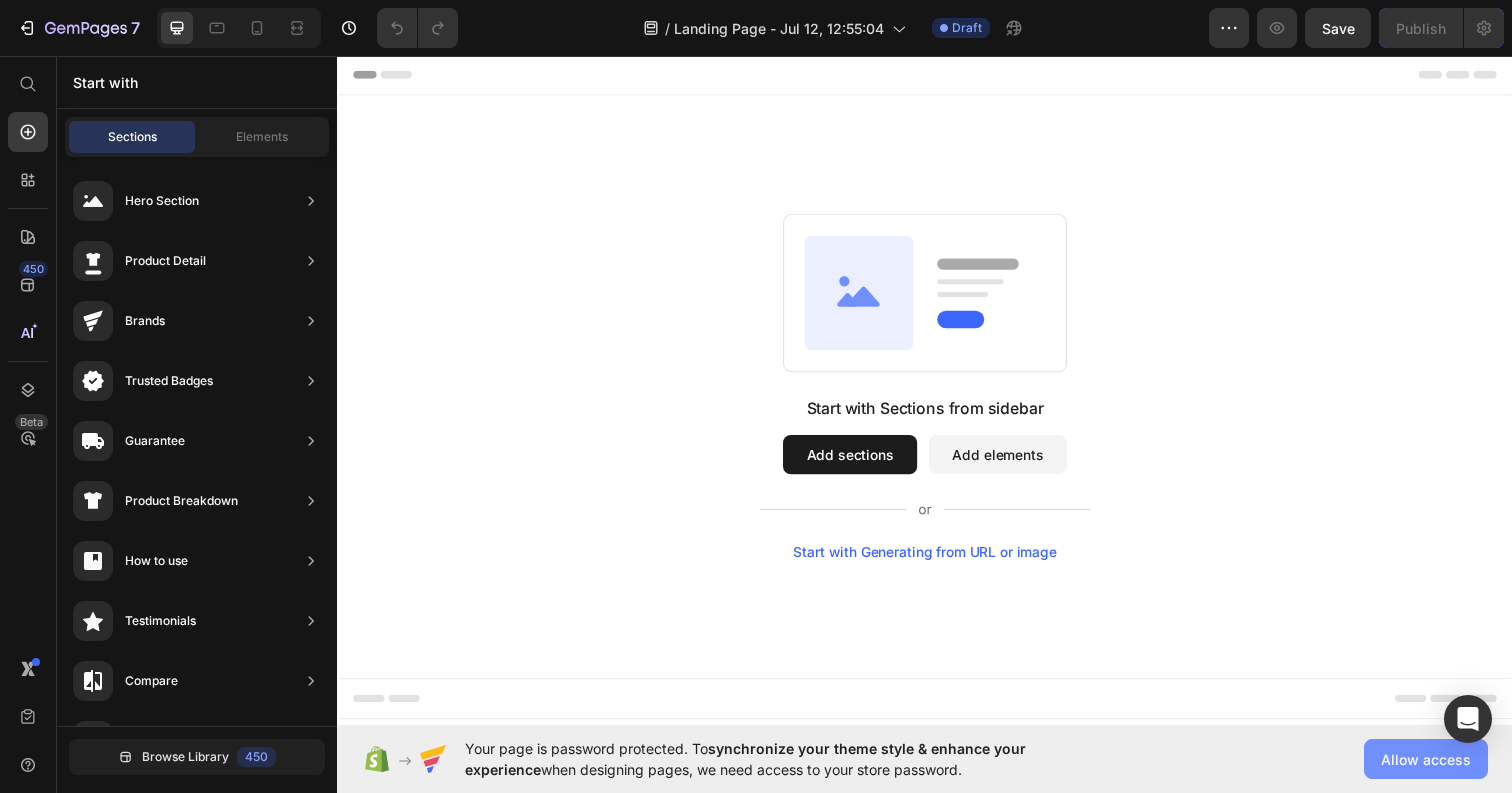 click on "Allow access" 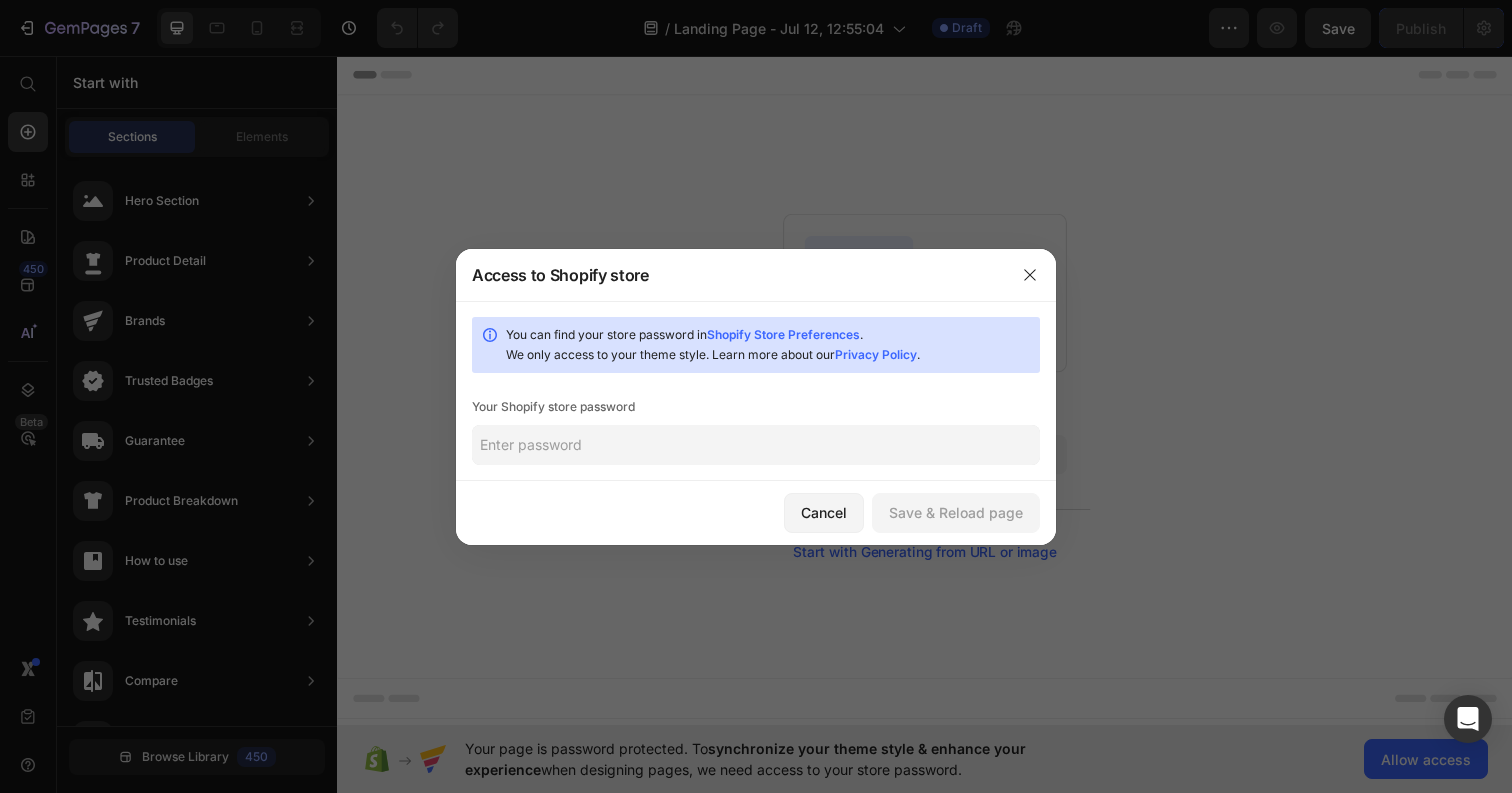 click 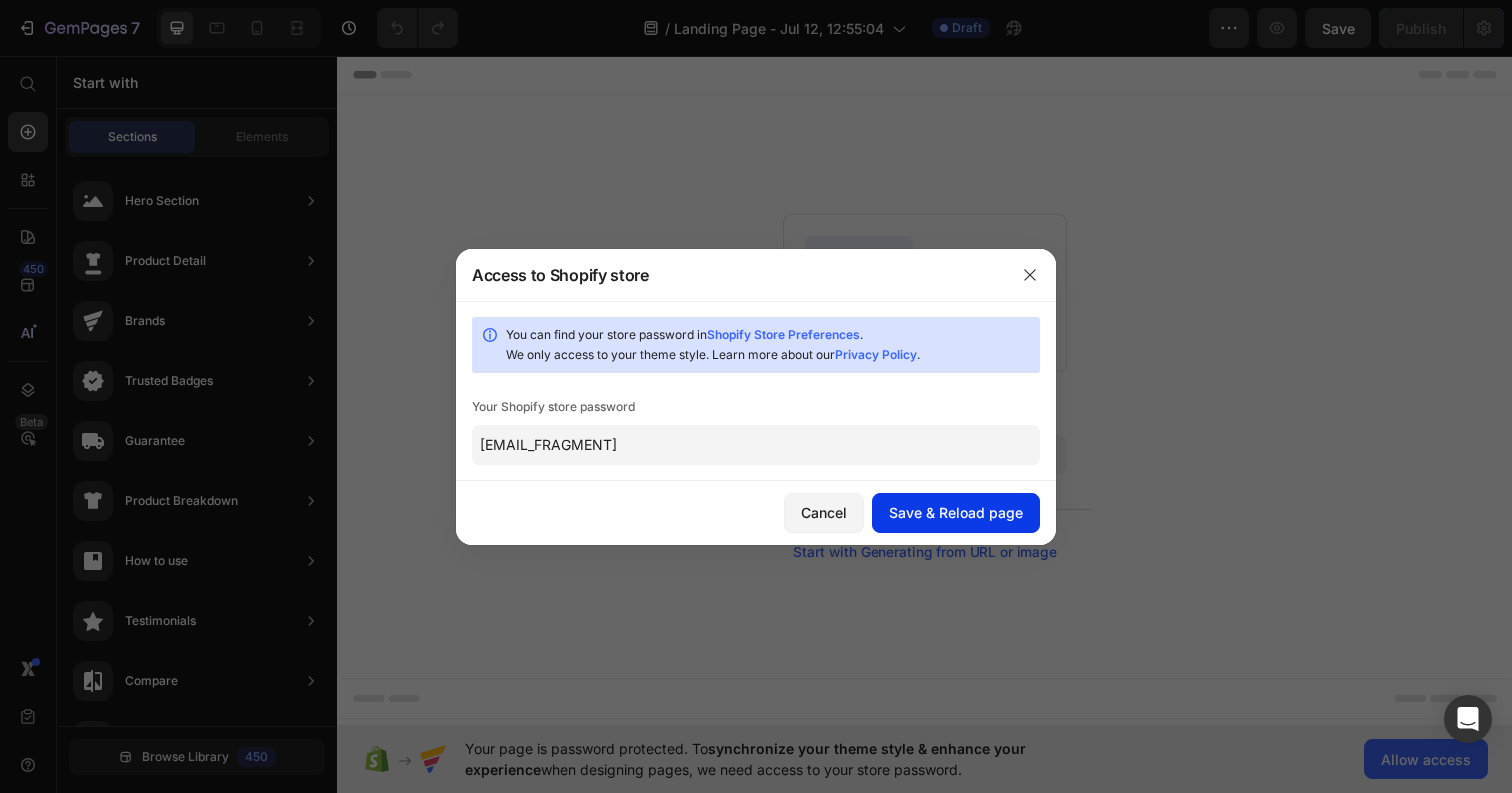 click on "Save & Reload page" 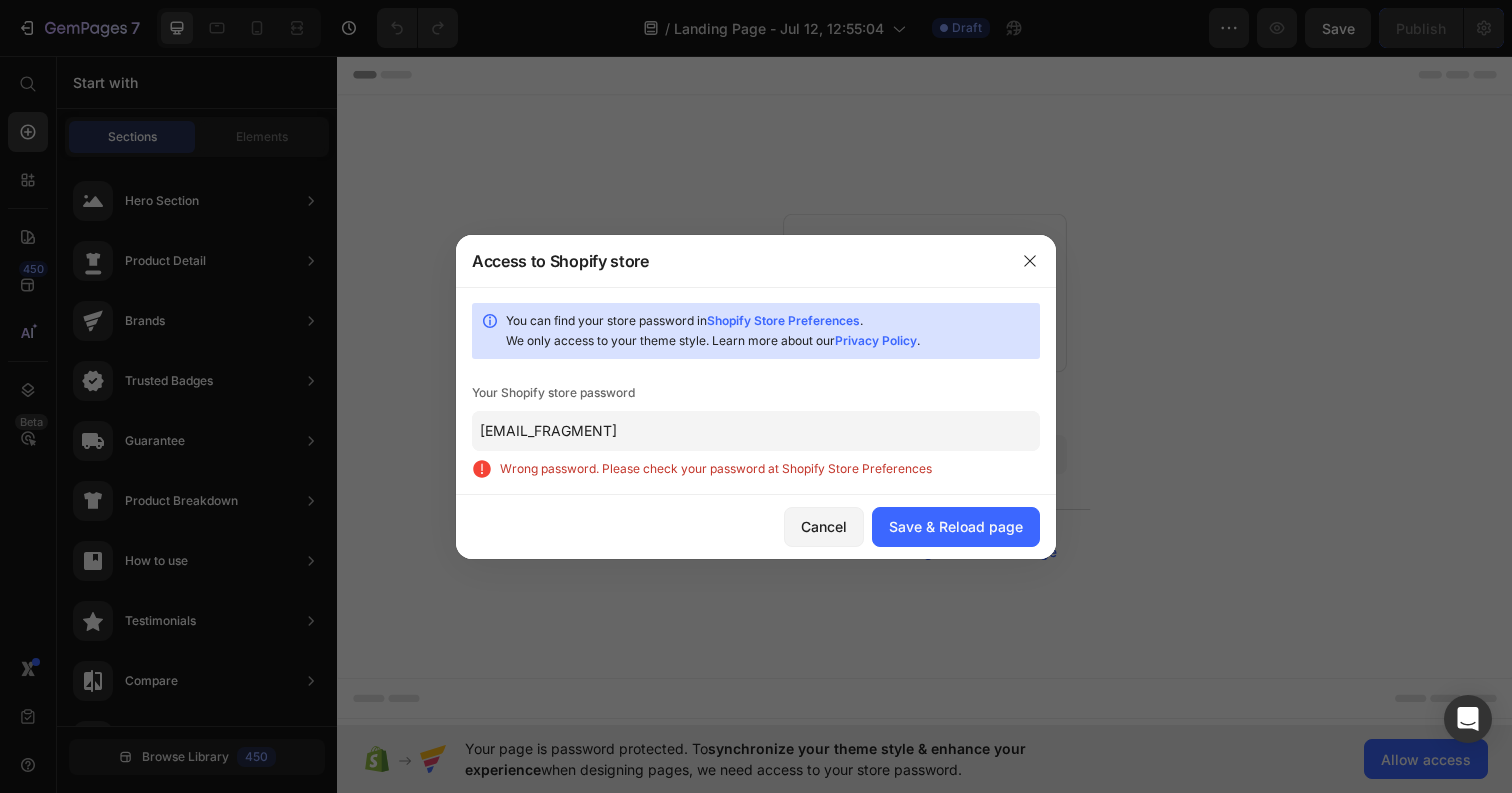 click on "Shopify Store Preferences" at bounding box center (783, 320) 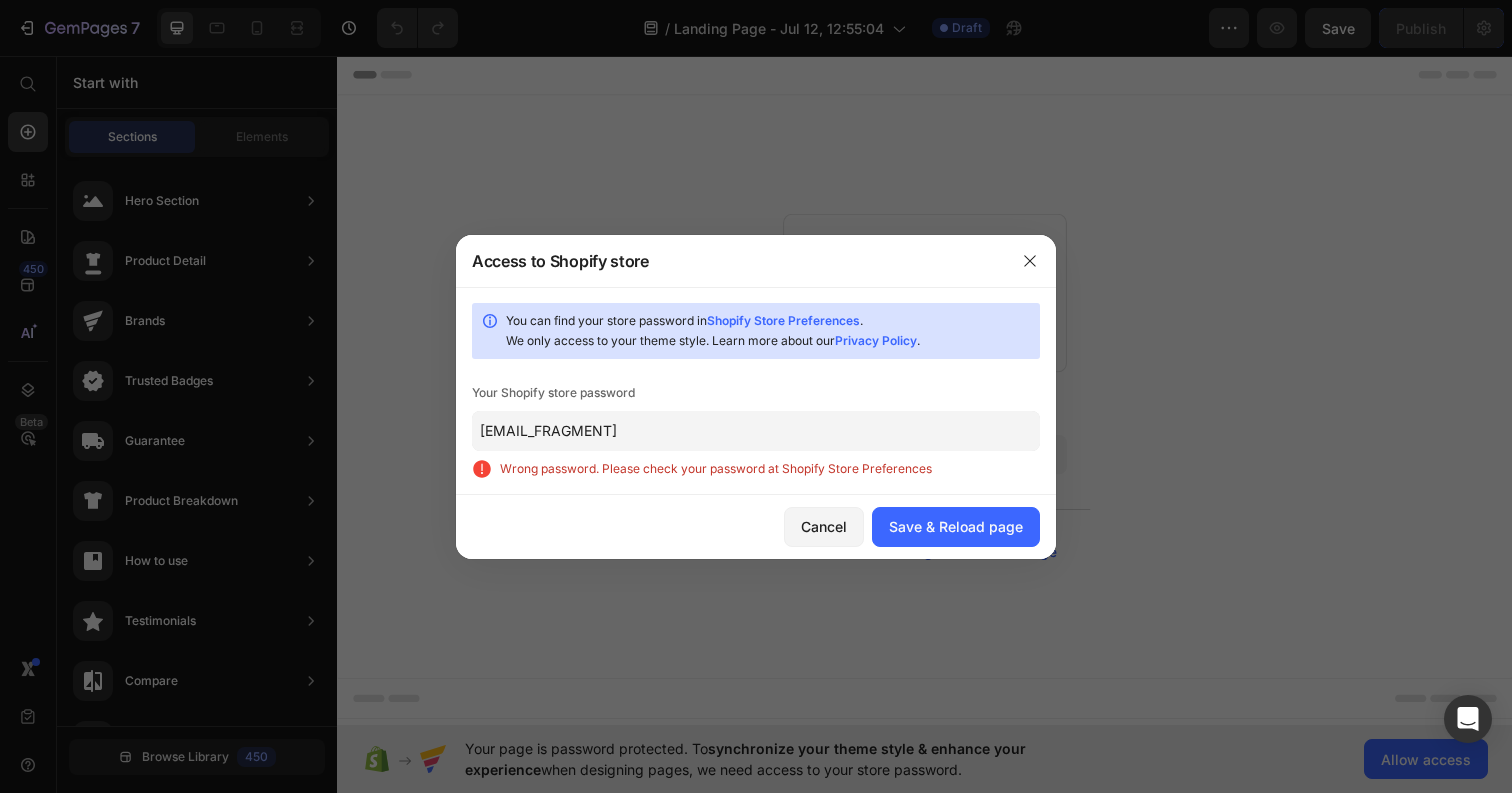 drag, startPoint x: 613, startPoint y: 433, endPoint x: 449, endPoint y: 430, distance: 164.02744 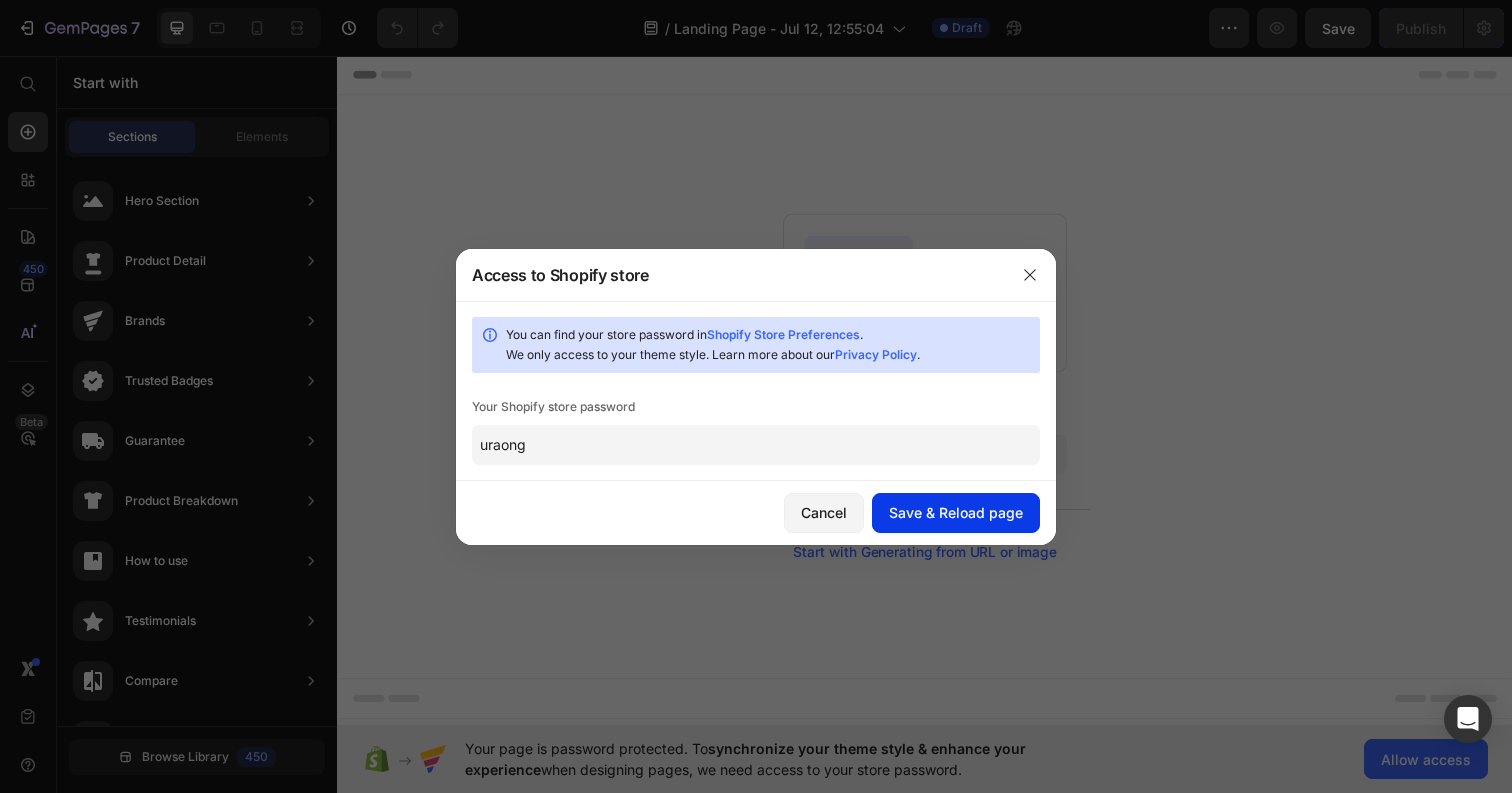 type on "uraong" 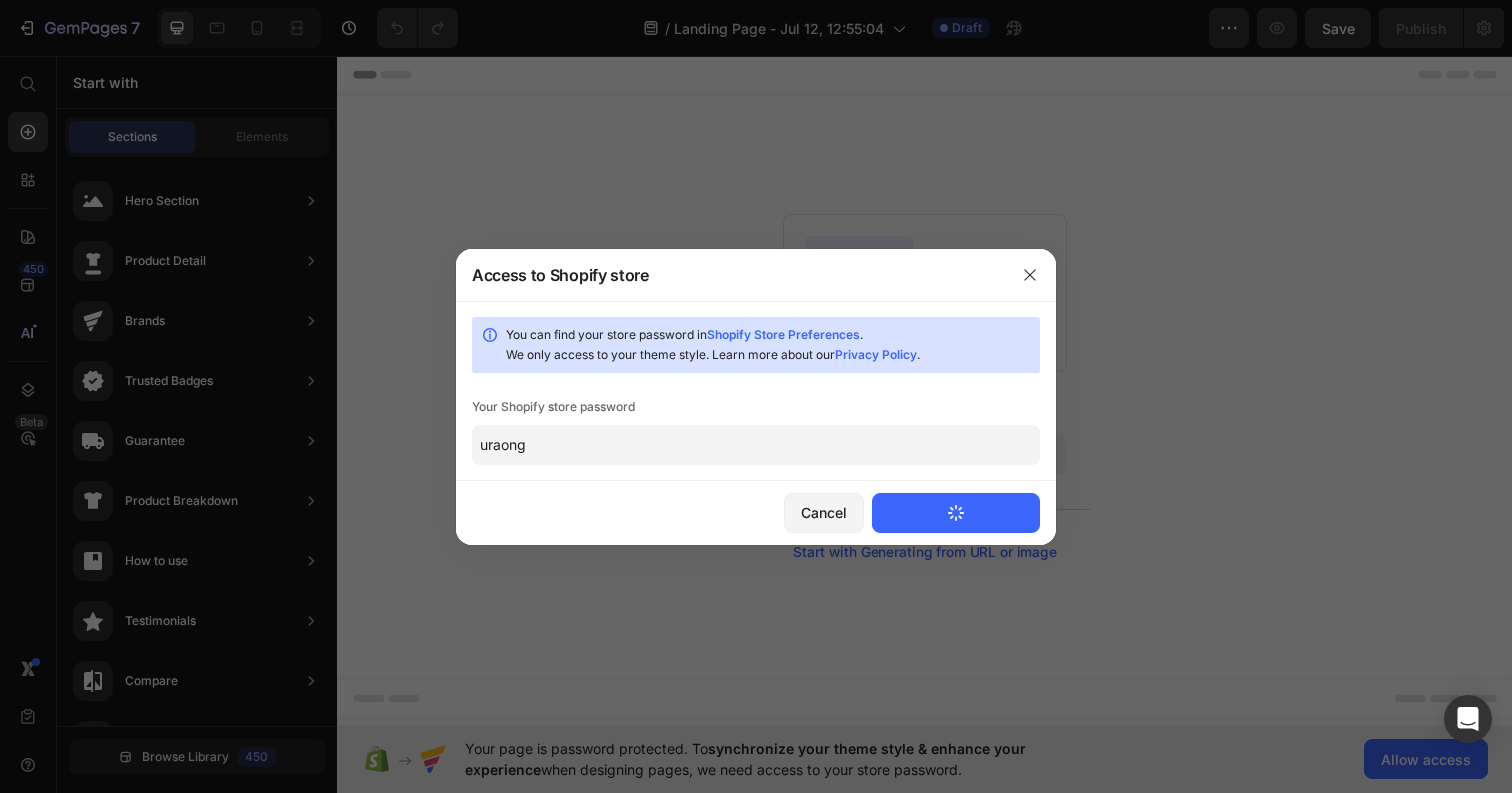 type 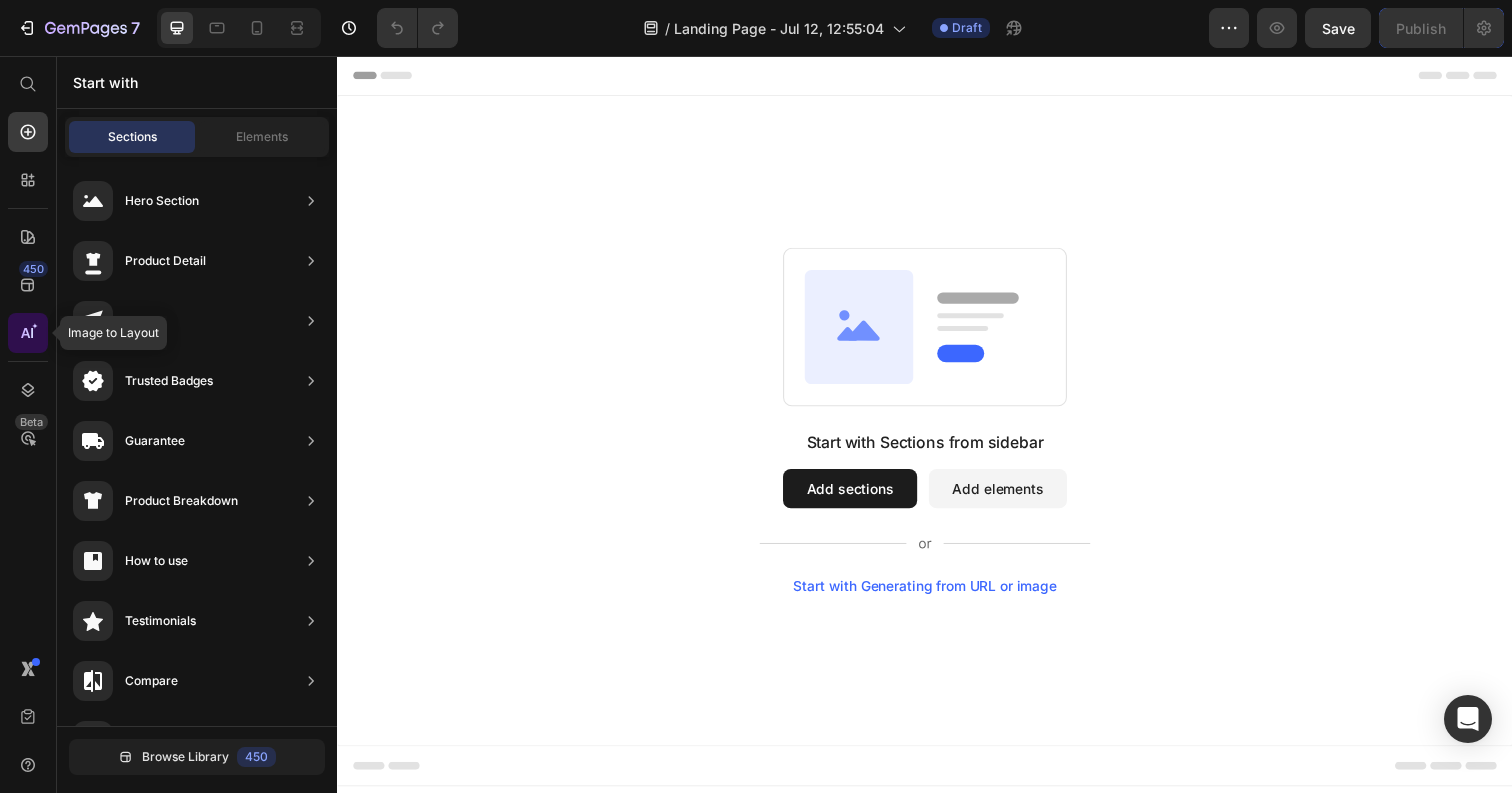 click 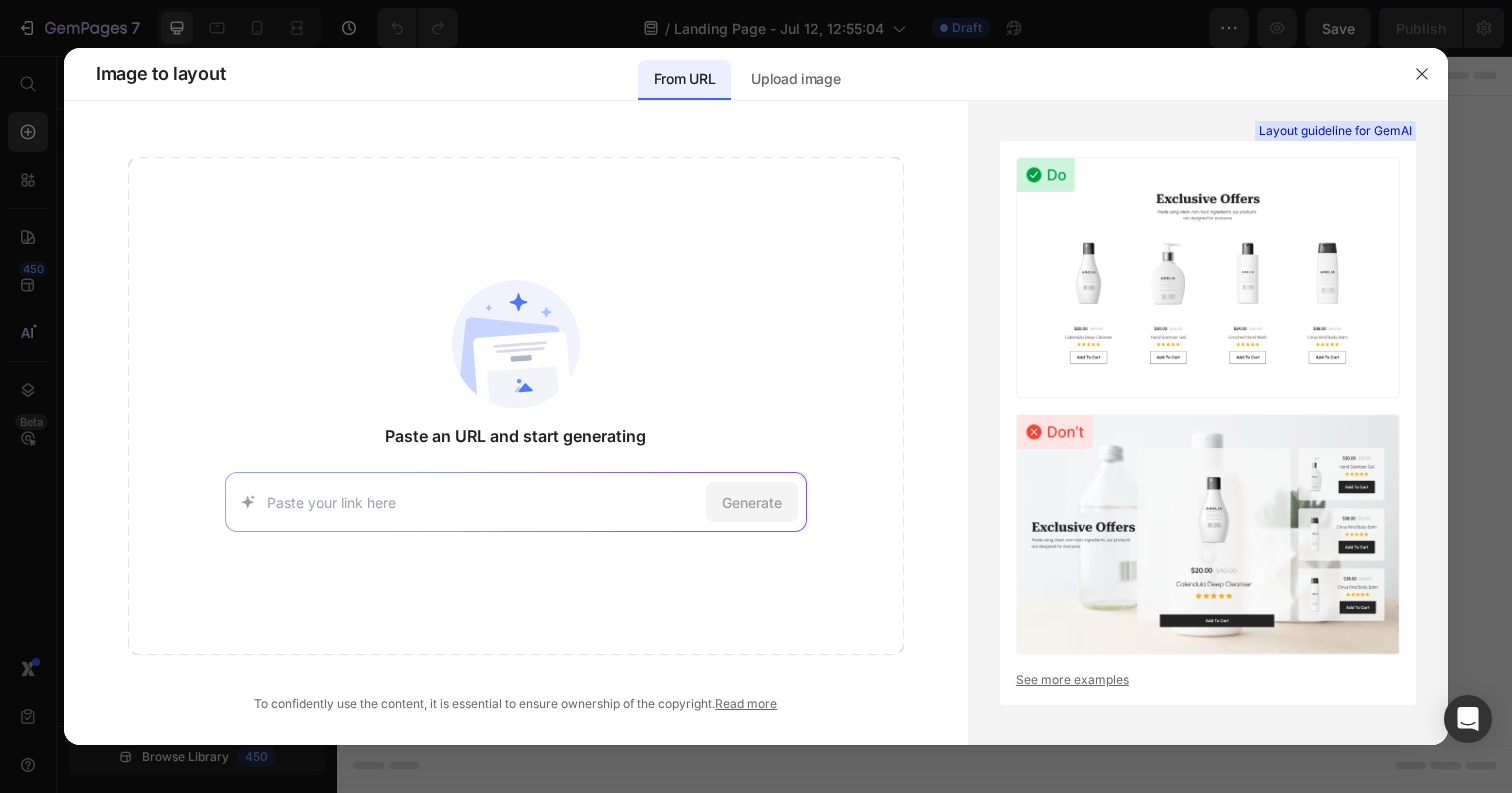 paste on "https://bhargavjasti99963.wixstudio.com/evoe" 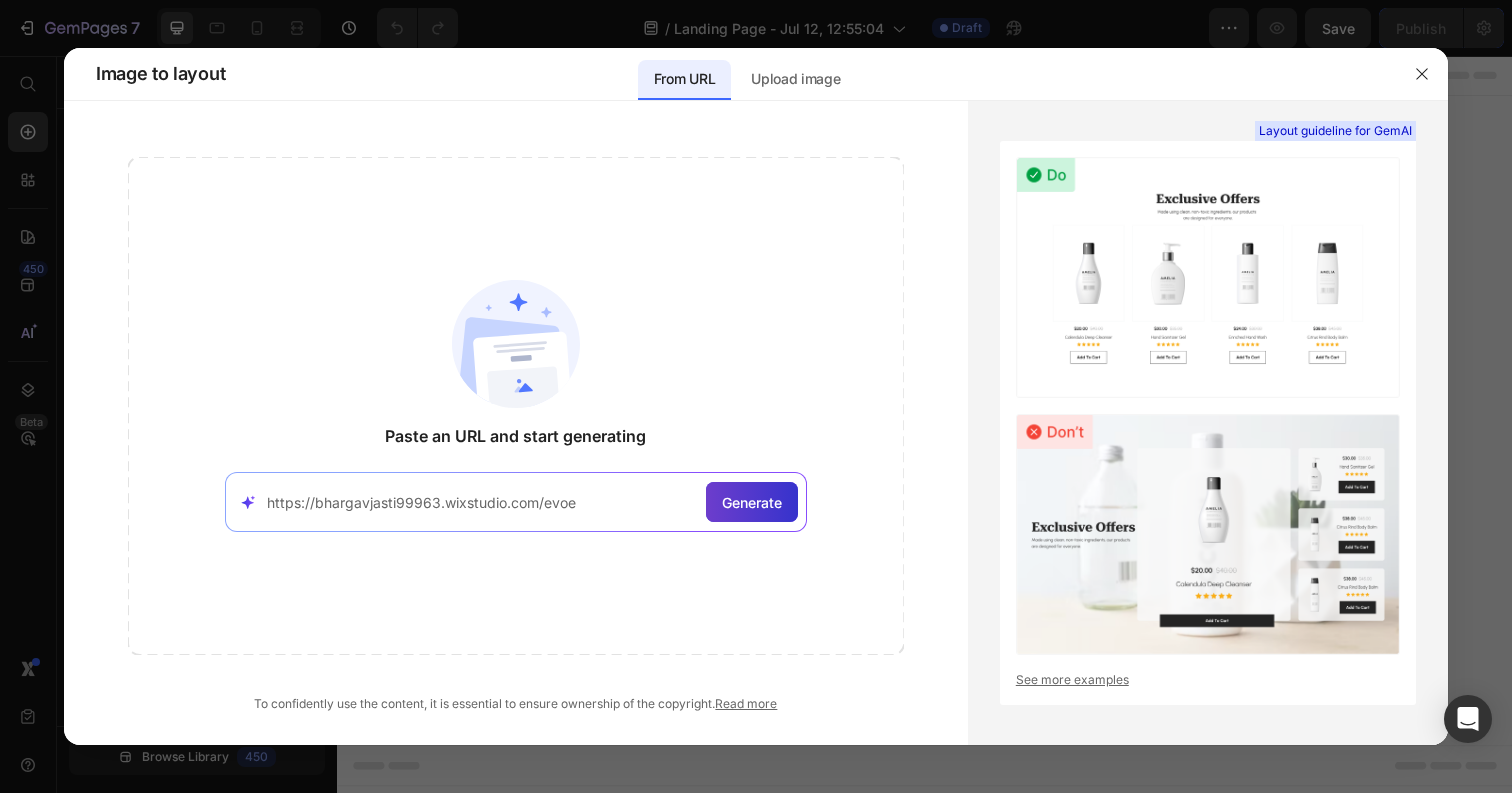 type on "https://bhargavjasti99963.wixstudio.com/evoe" 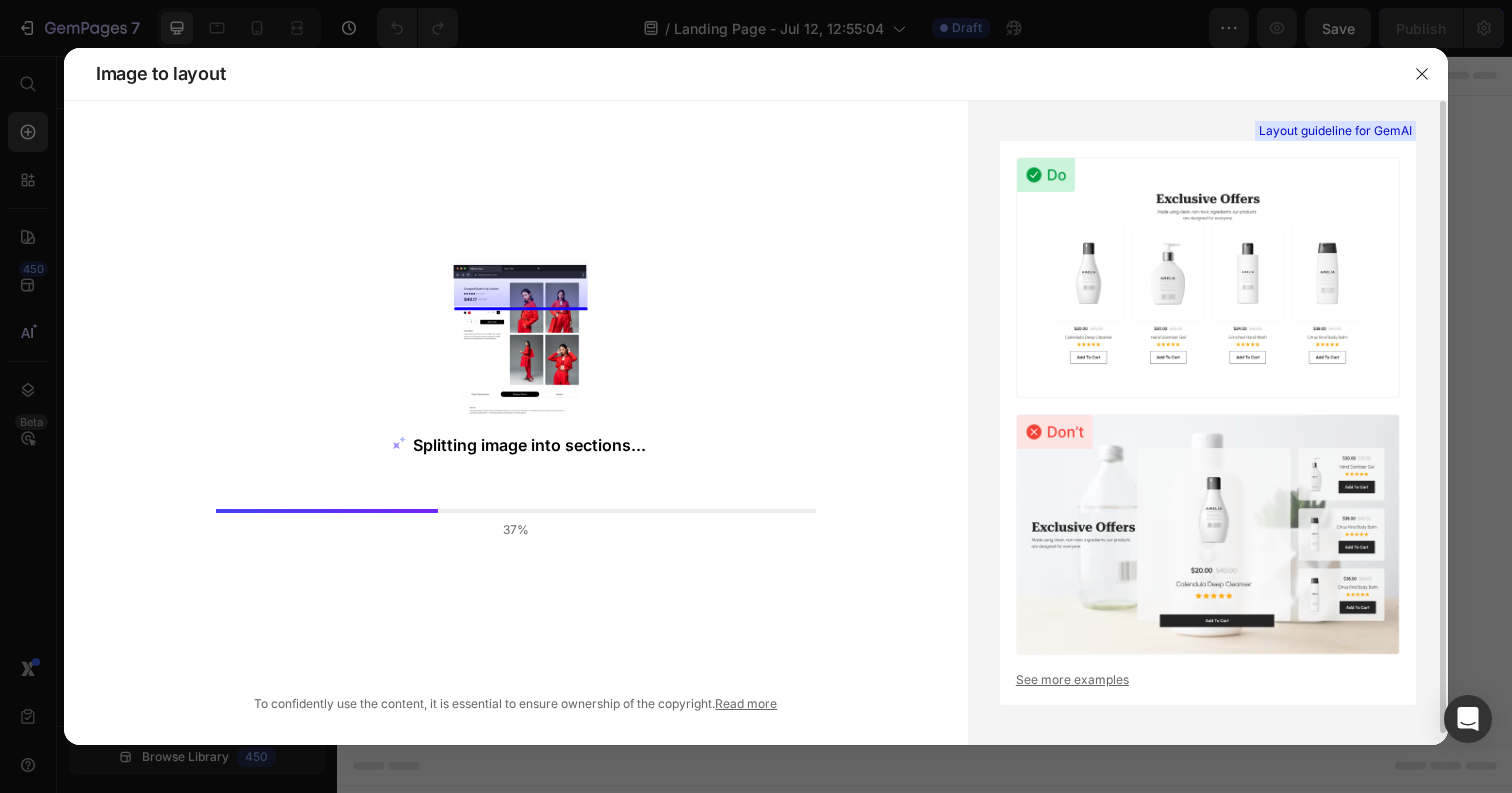 click on "See more examples" at bounding box center [1208, 680] 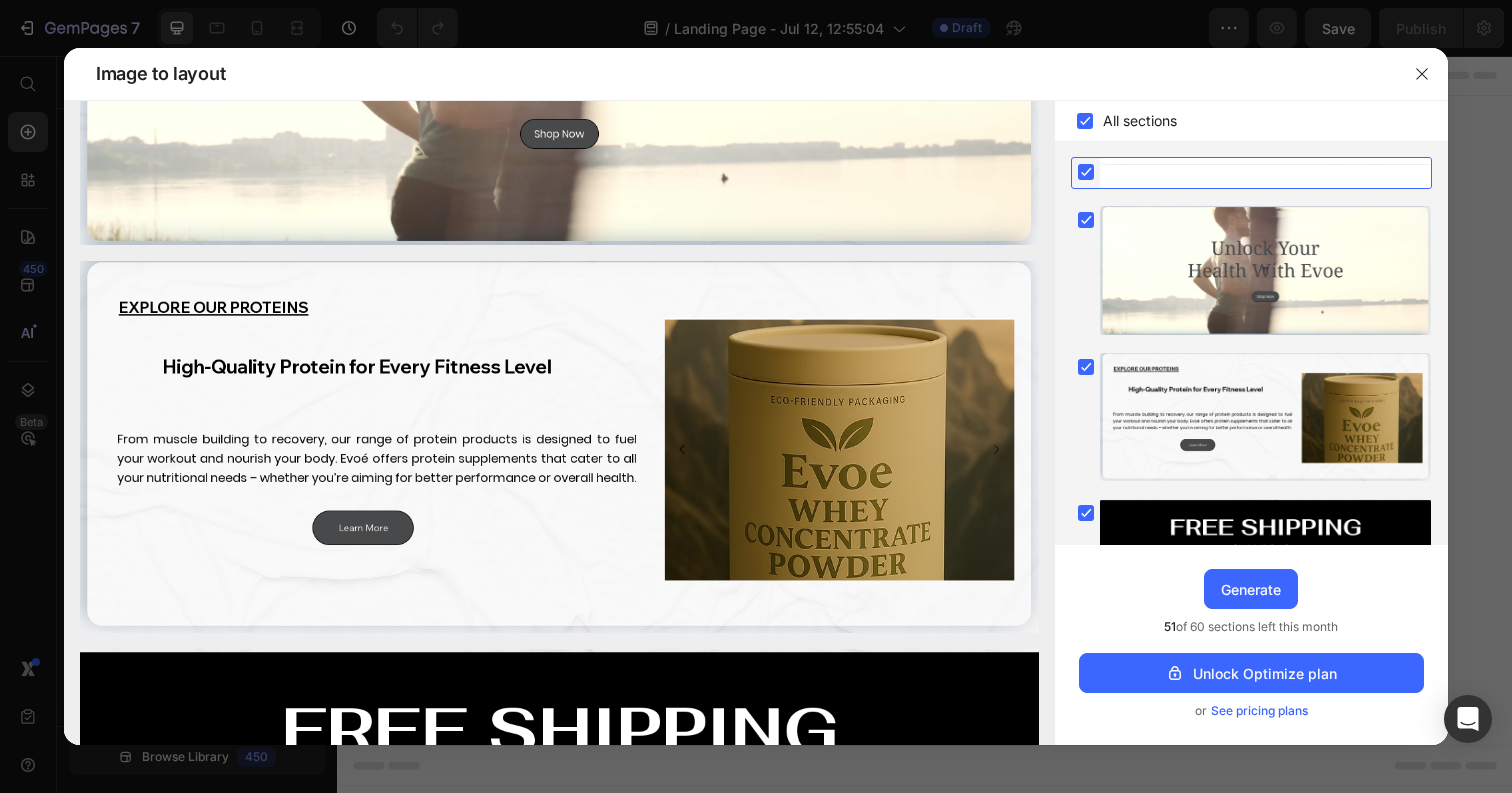 scroll, scrollTop: 0, scrollLeft: 0, axis: both 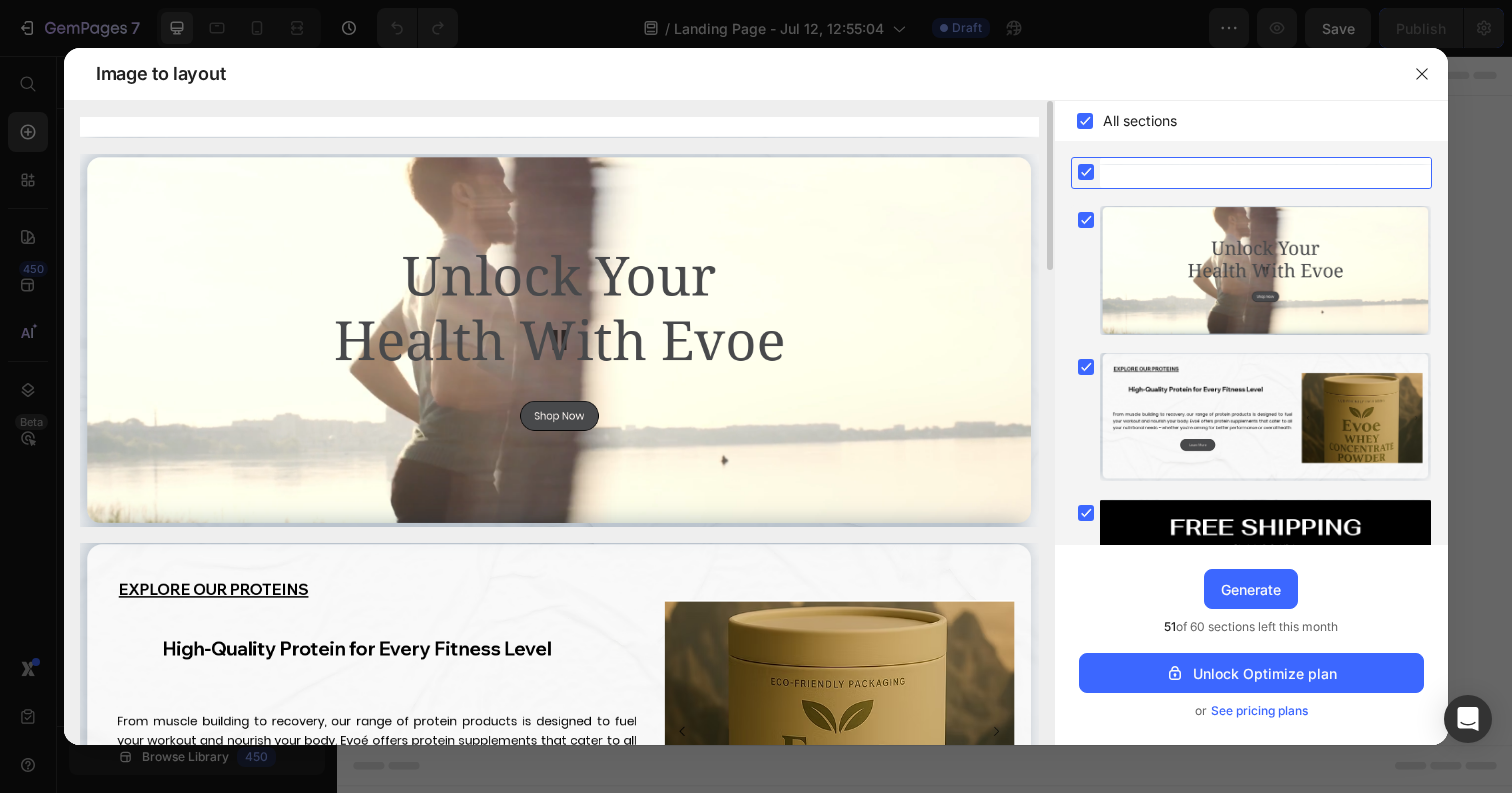 click at bounding box center [559, 127] 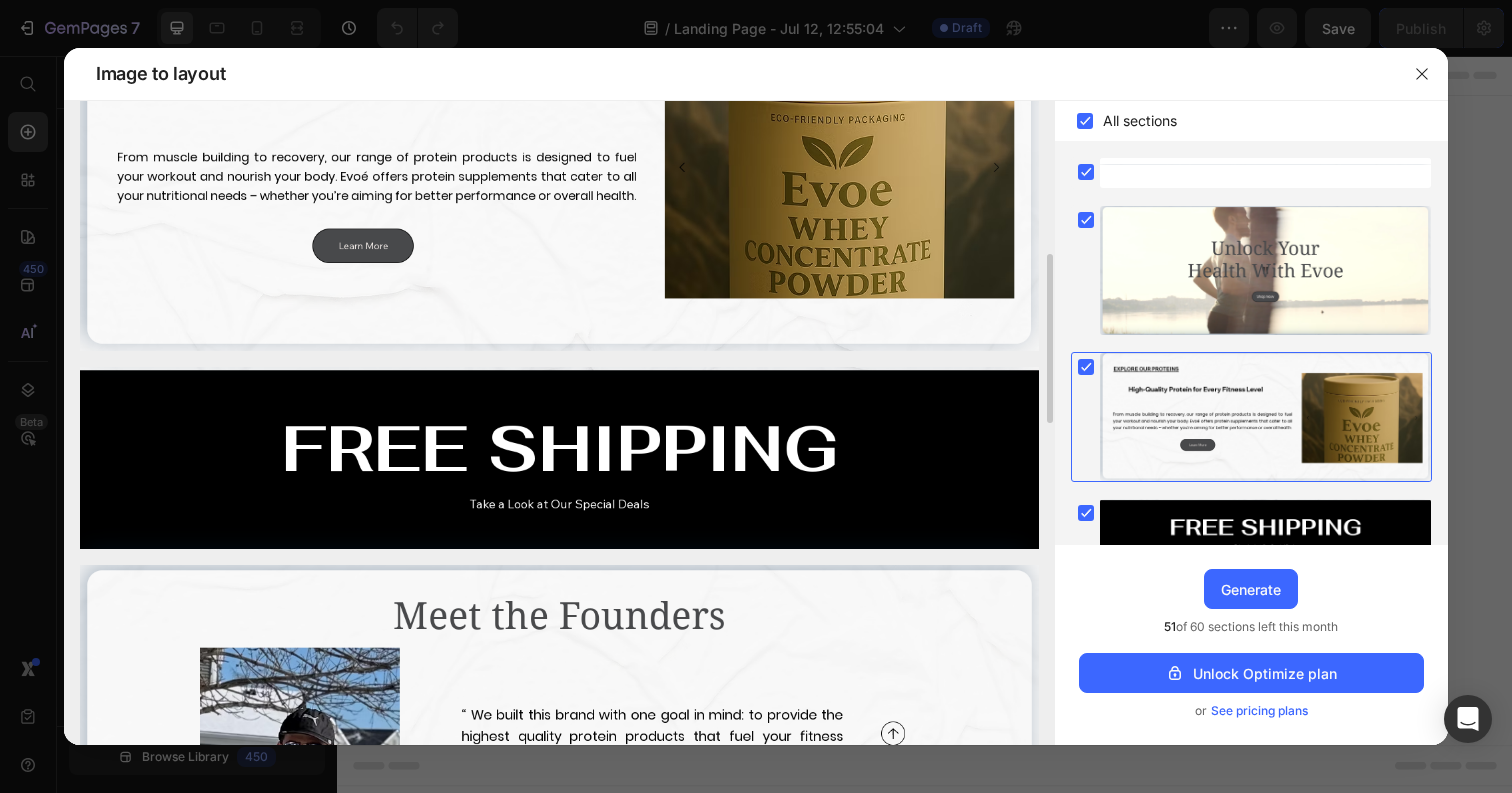 scroll, scrollTop: 625, scrollLeft: 0, axis: vertical 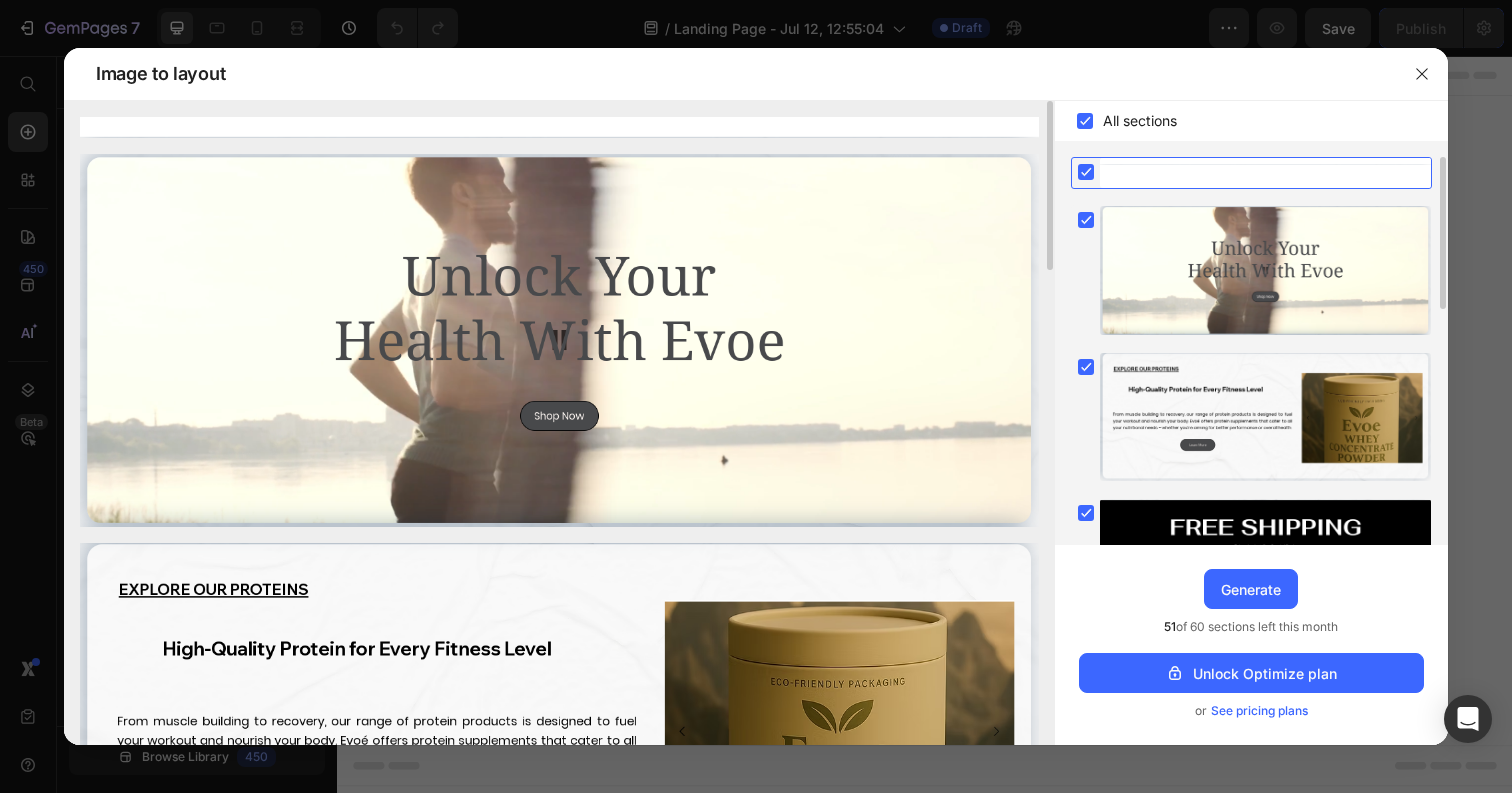 click at bounding box center (559, 127) 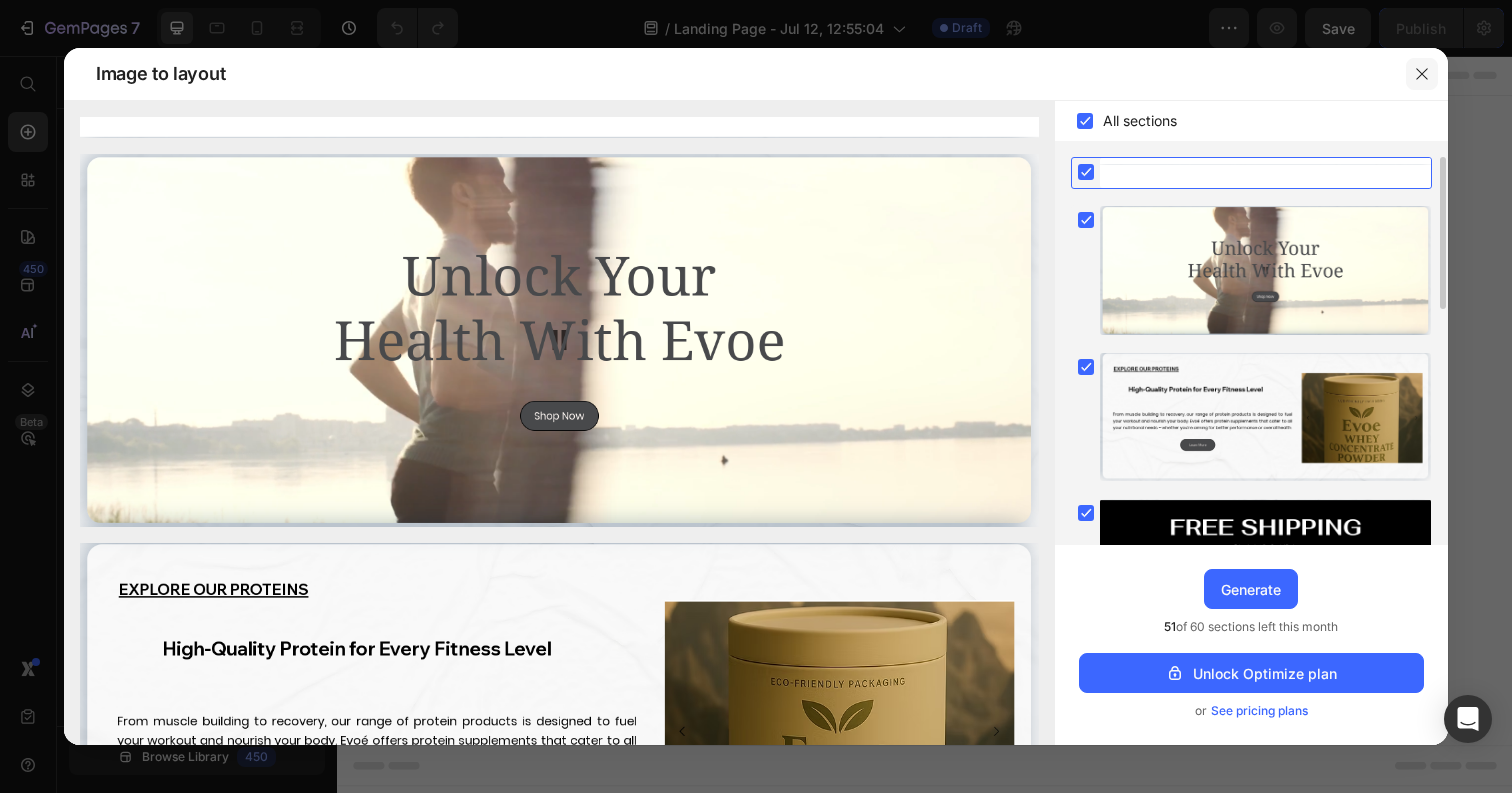 click 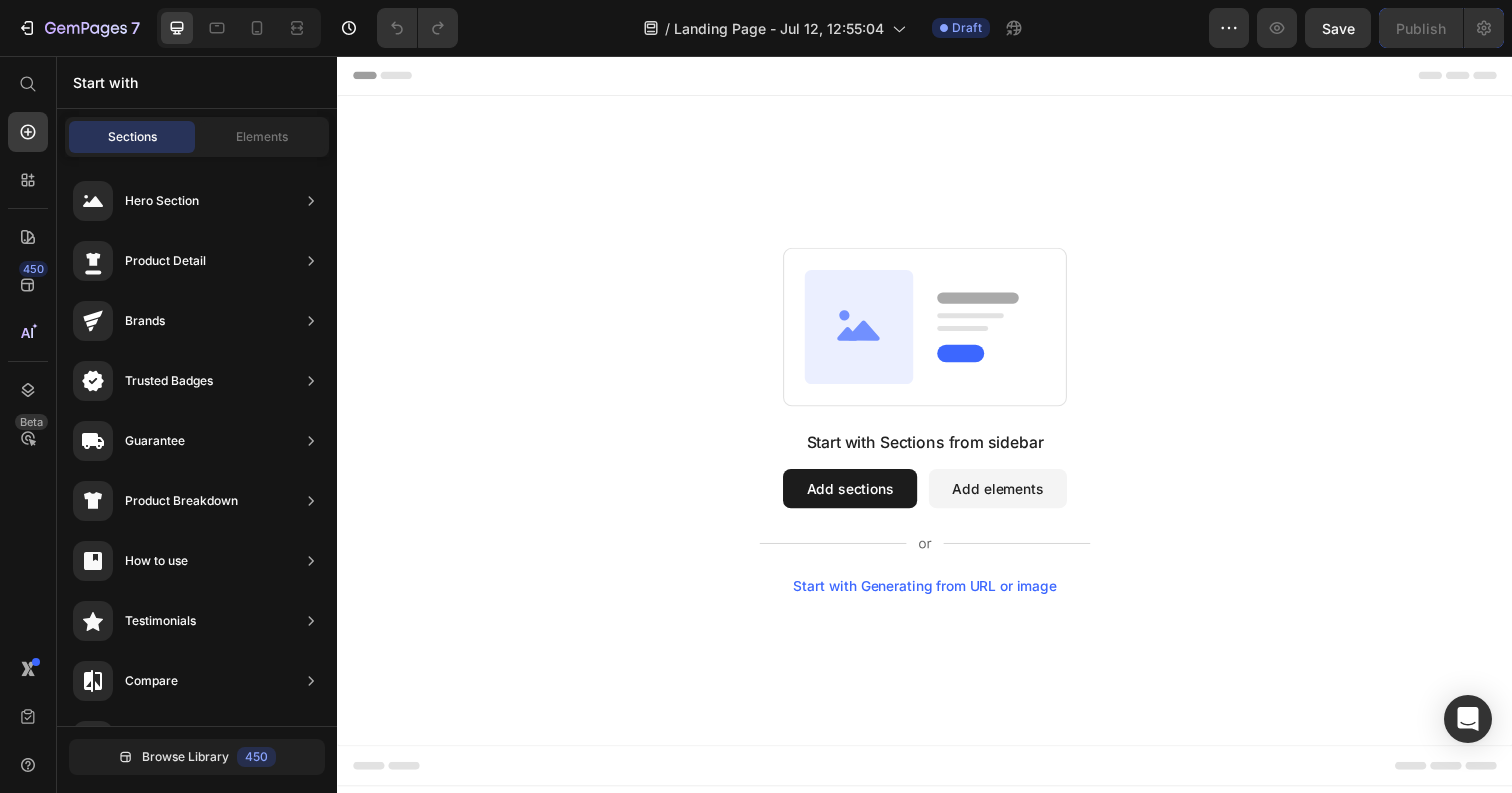 click on "Add sections" at bounding box center [860, 498] 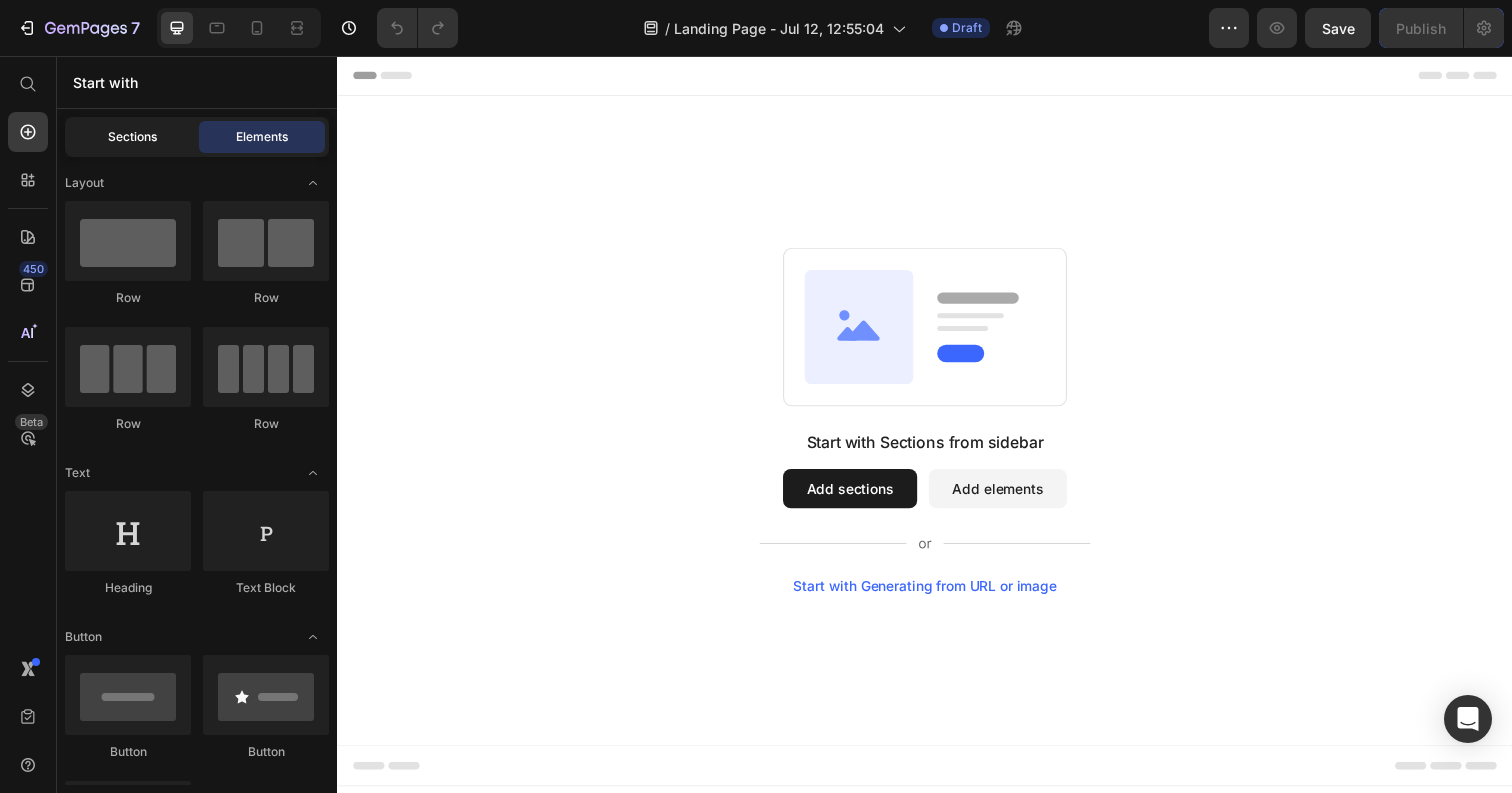 click on "Sections" at bounding box center (132, 137) 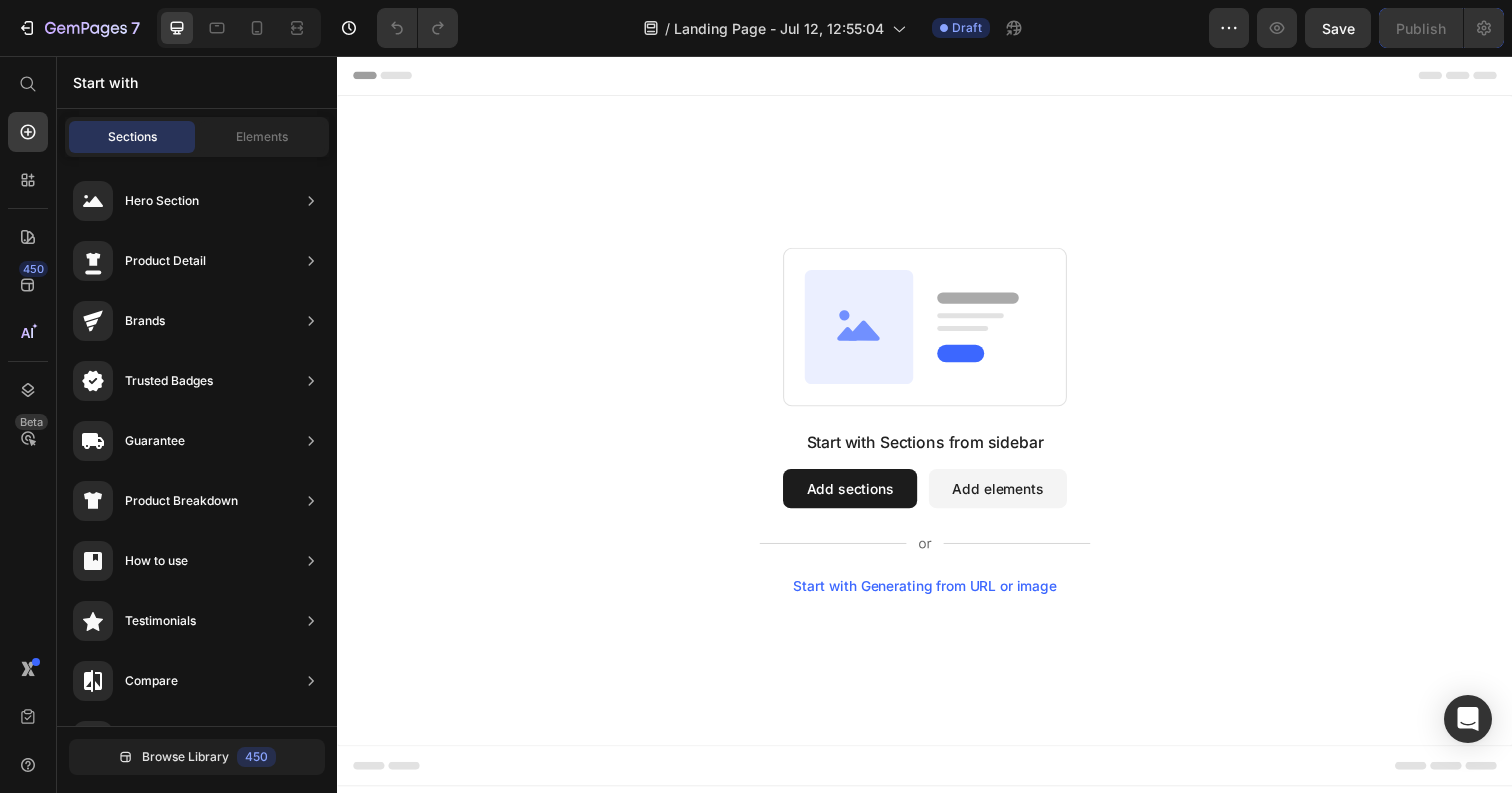 click on "Start with" at bounding box center [197, 82] 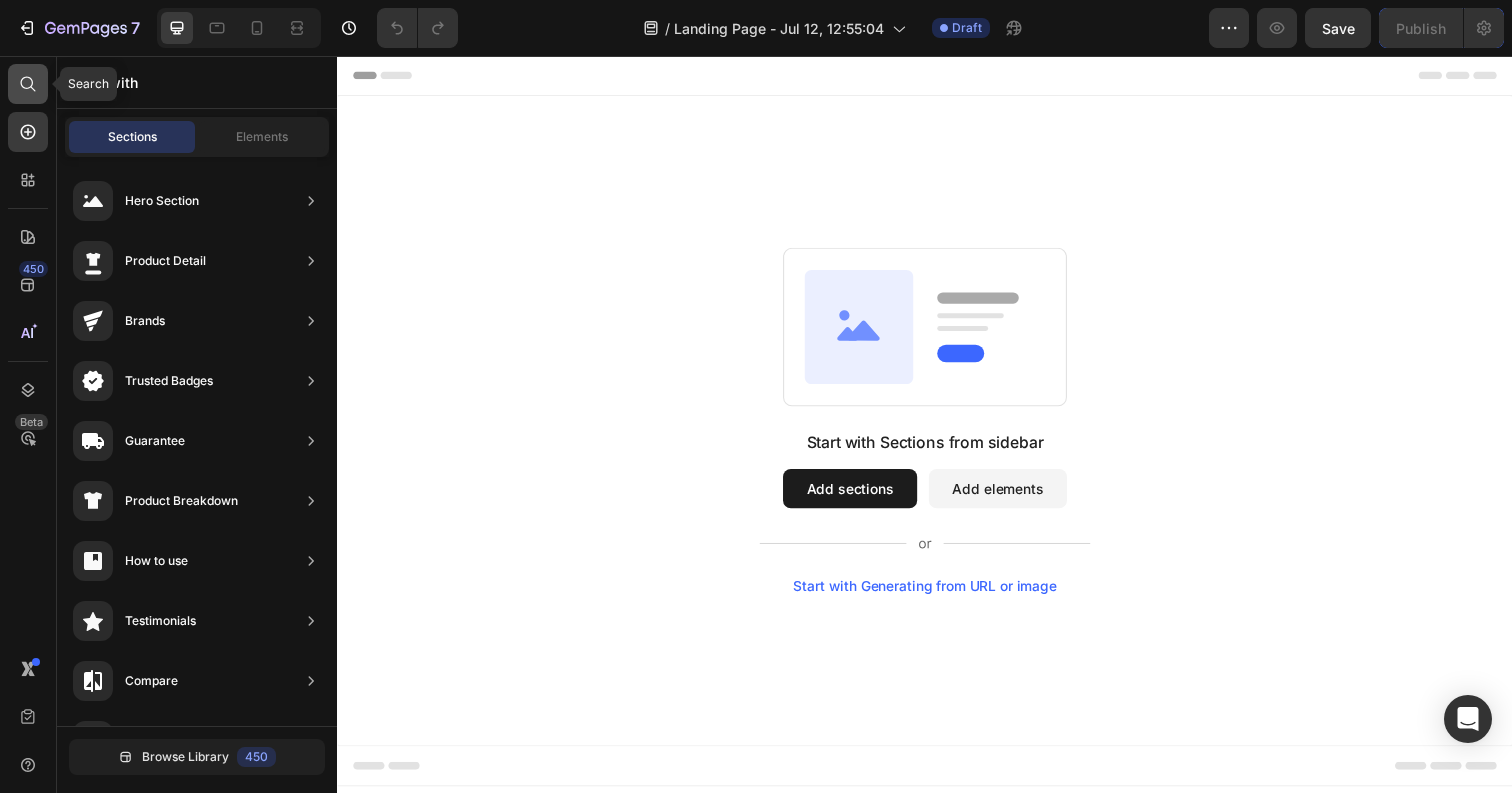 click 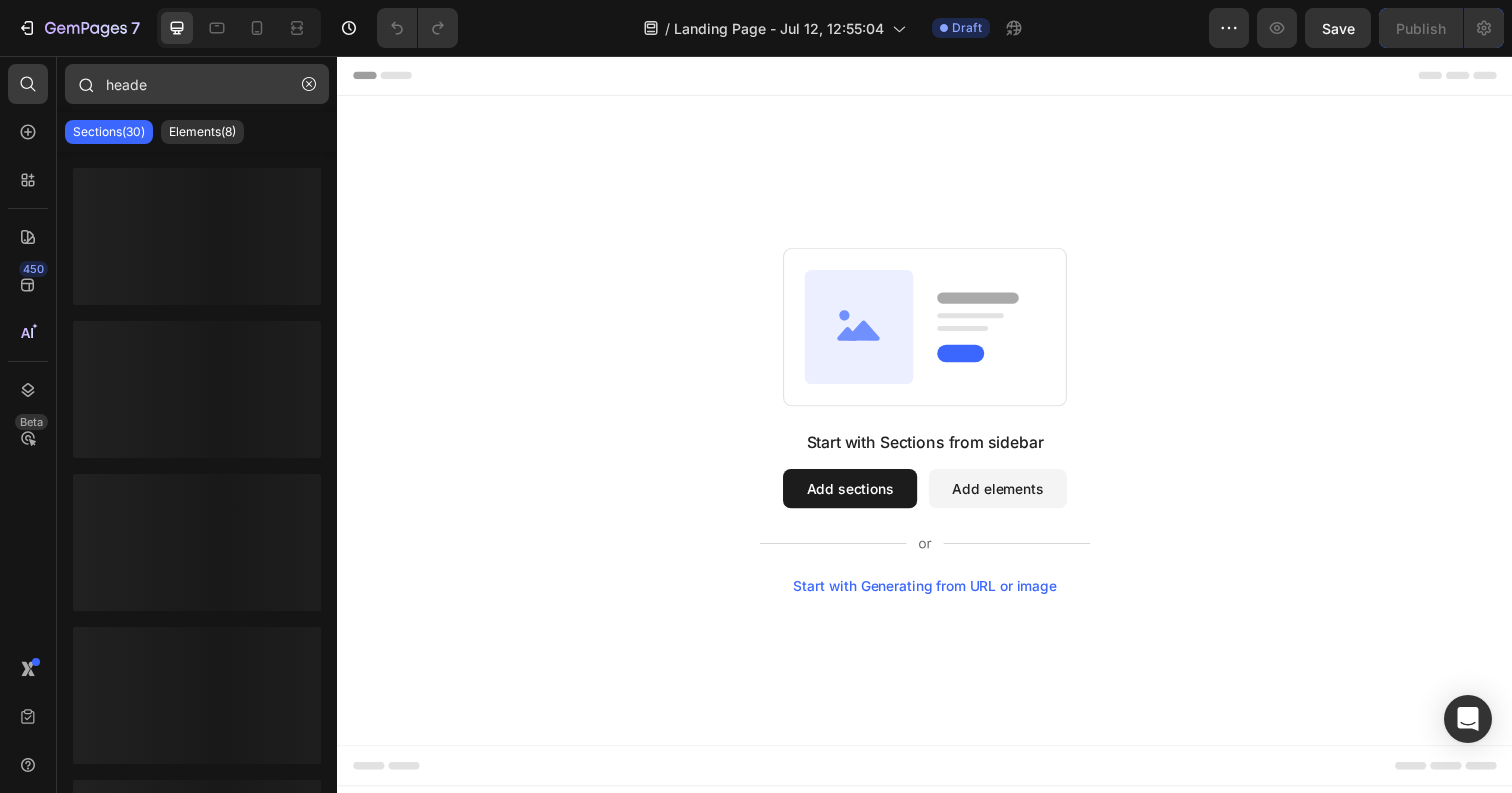 type on "header" 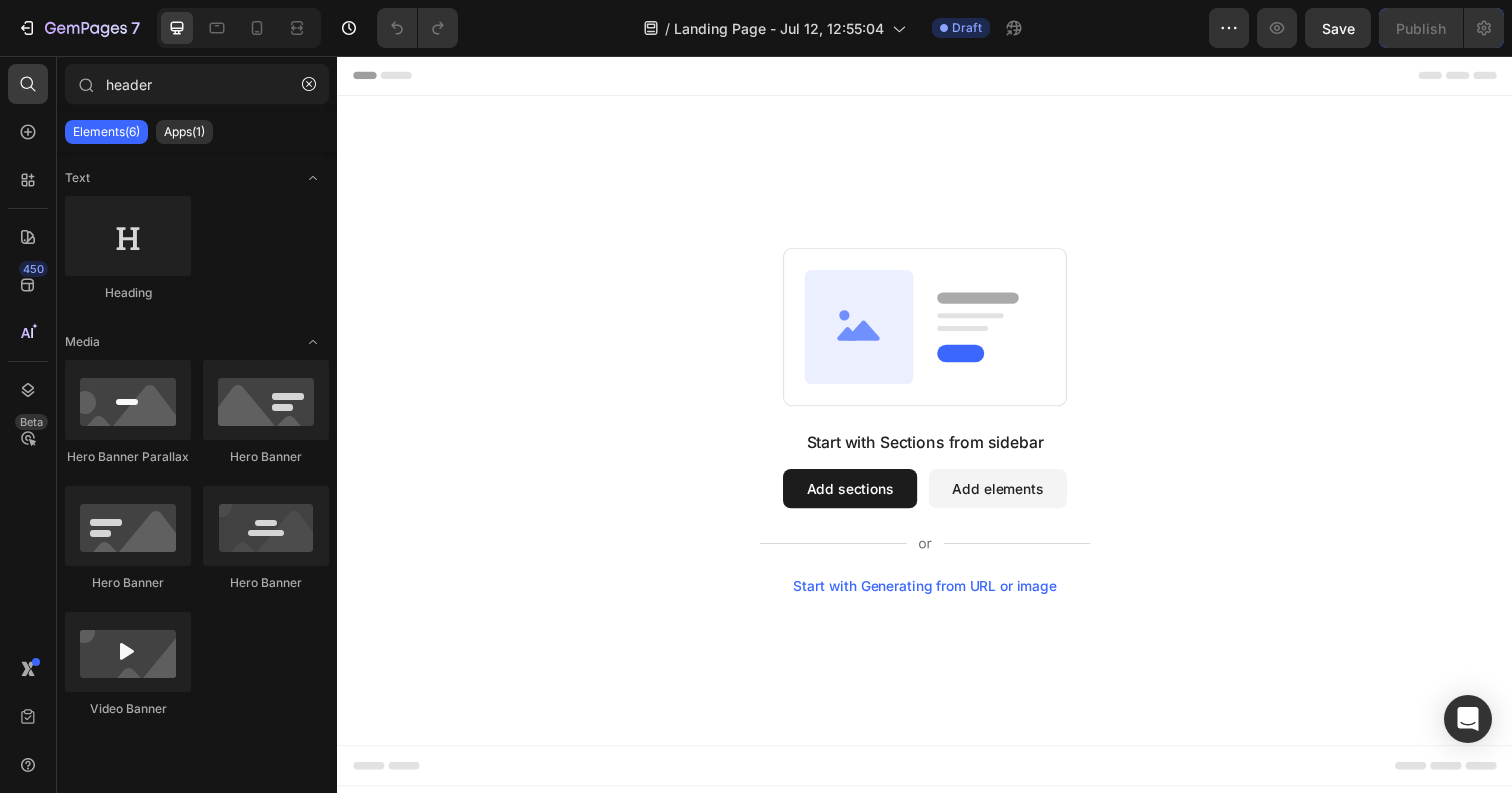 click on "Header" at bounding box center (394, 76) 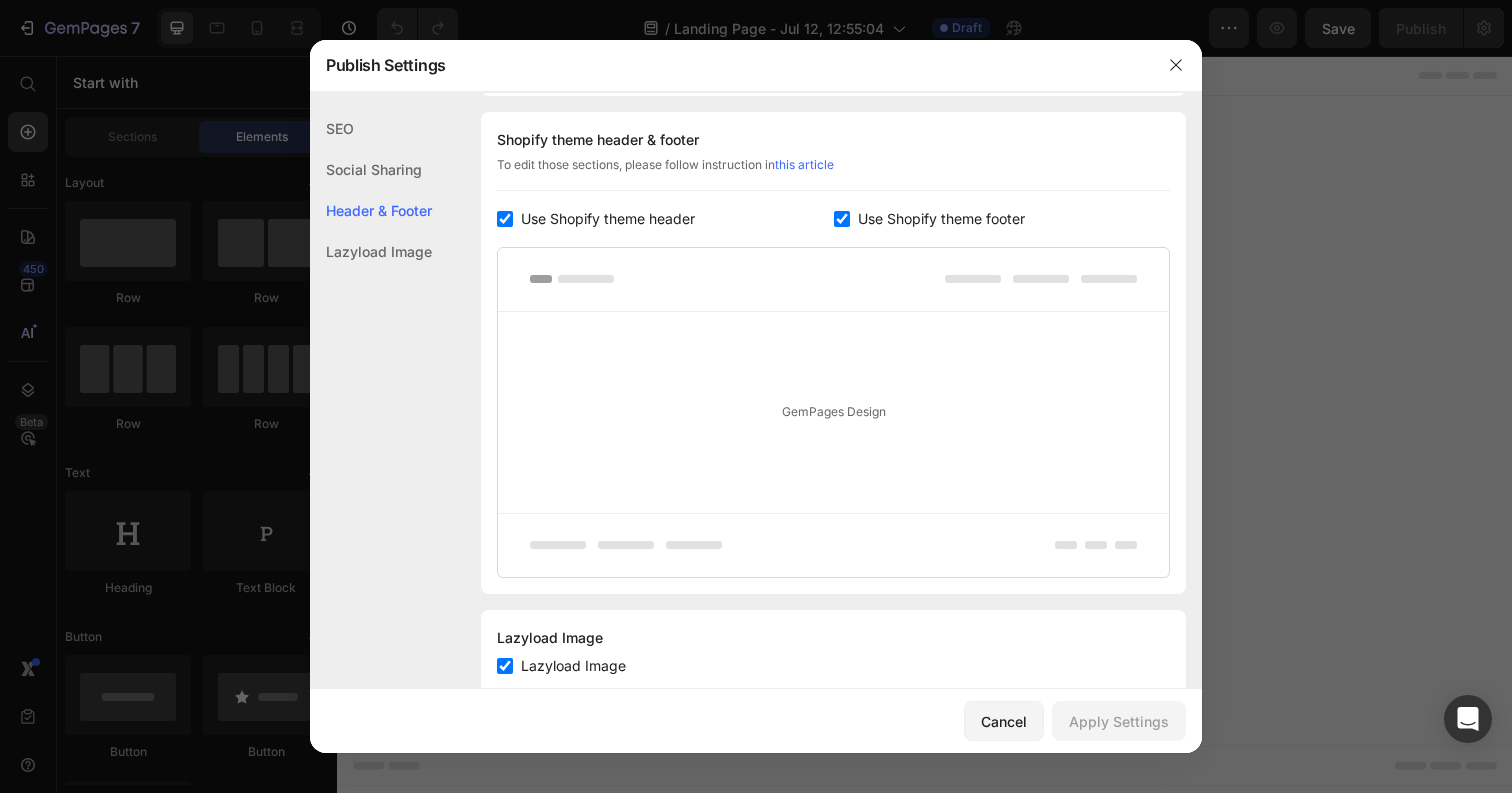 scroll, scrollTop: 937, scrollLeft: 0, axis: vertical 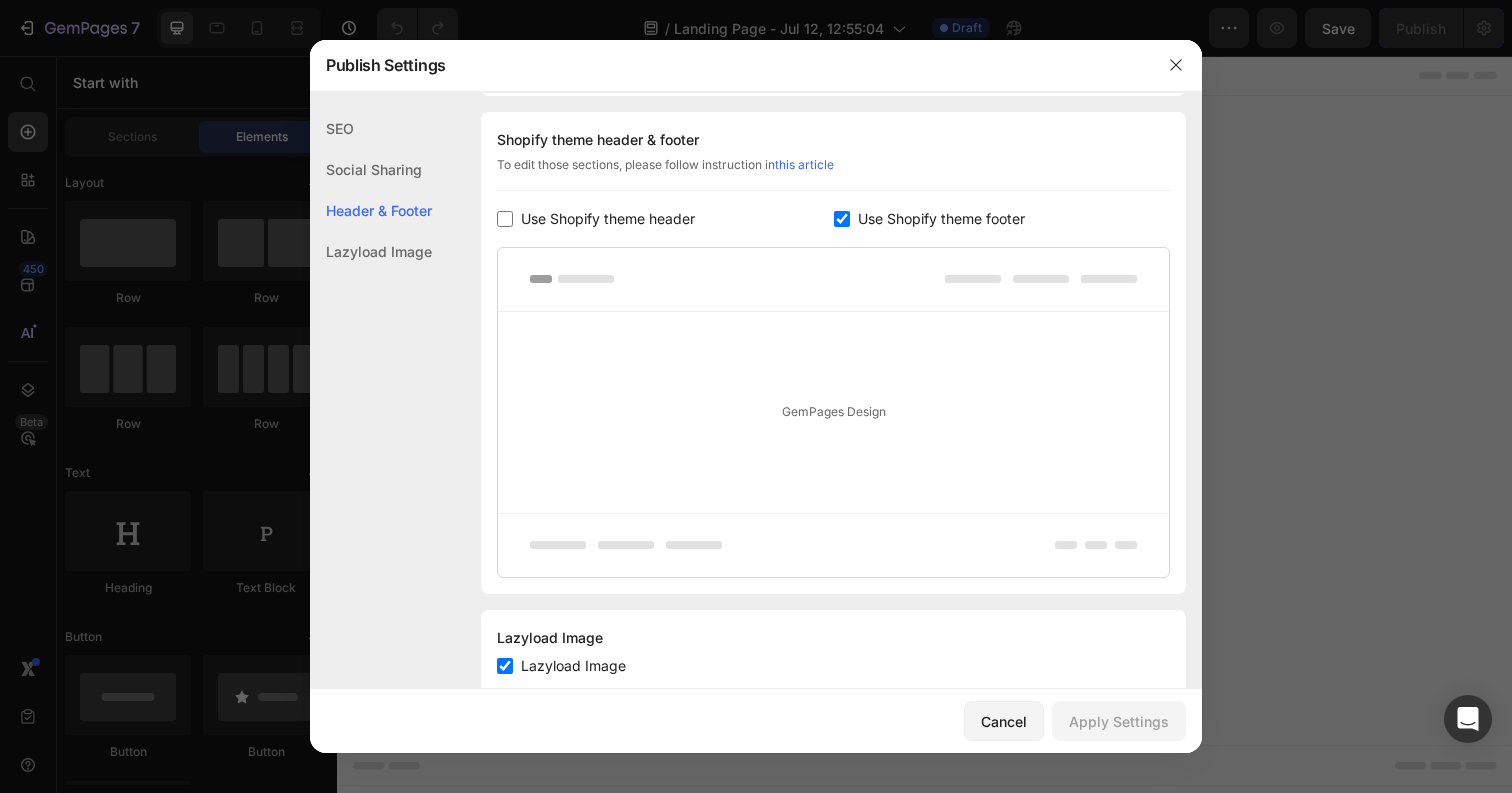 checkbox on "false" 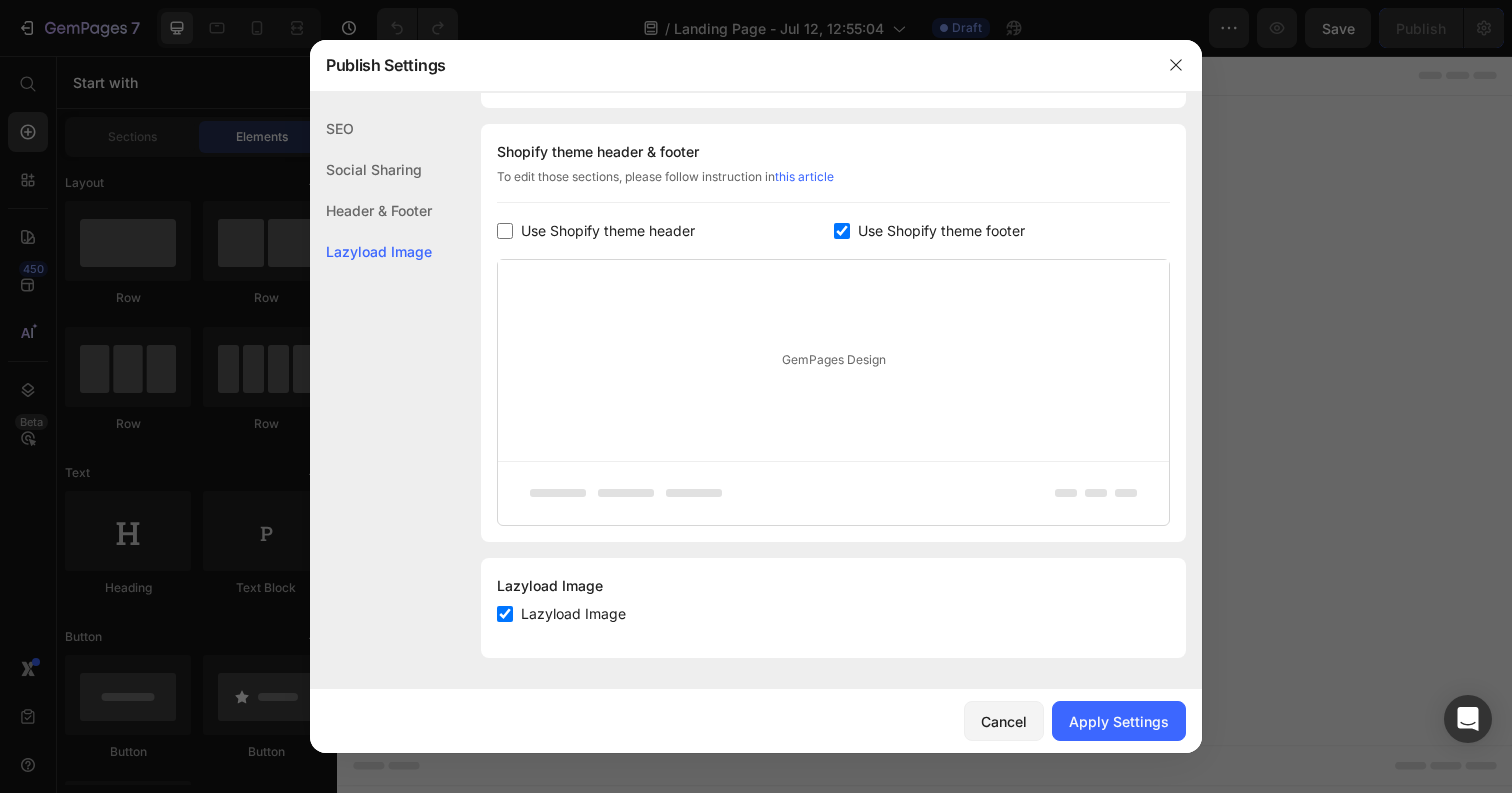scroll, scrollTop: 926, scrollLeft: 0, axis: vertical 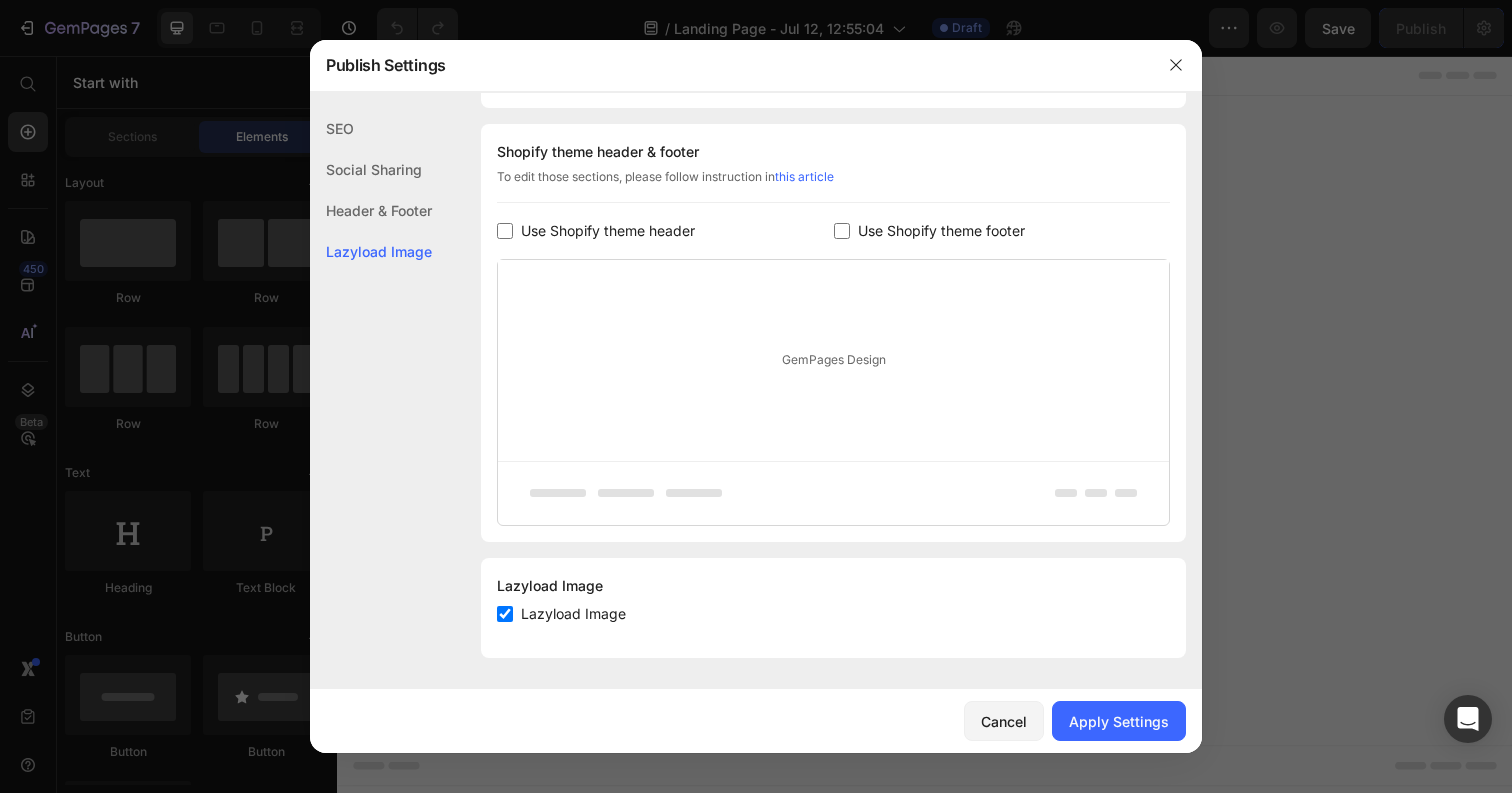 checkbox on "false" 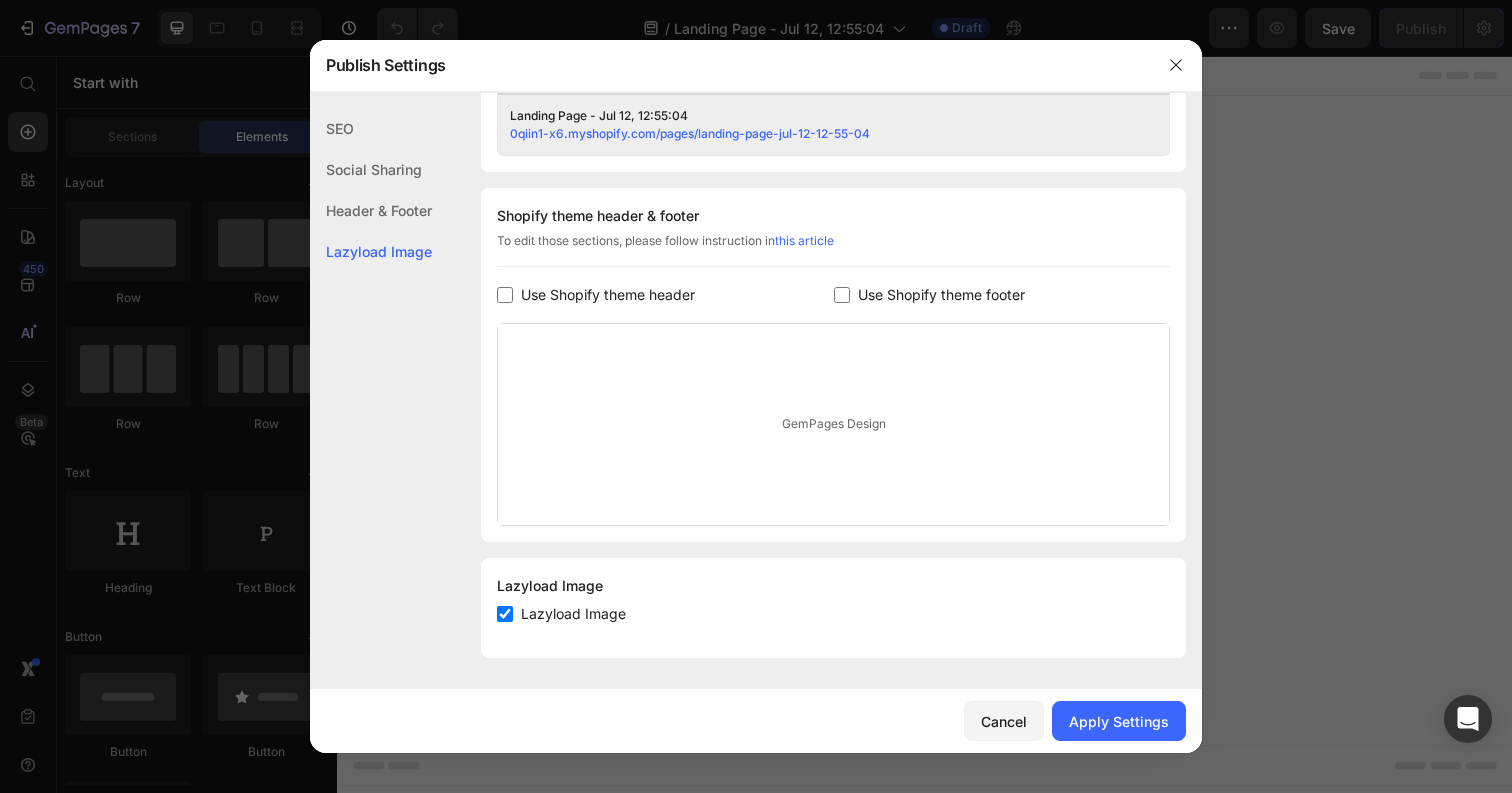 scroll, scrollTop: 862, scrollLeft: 0, axis: vertical 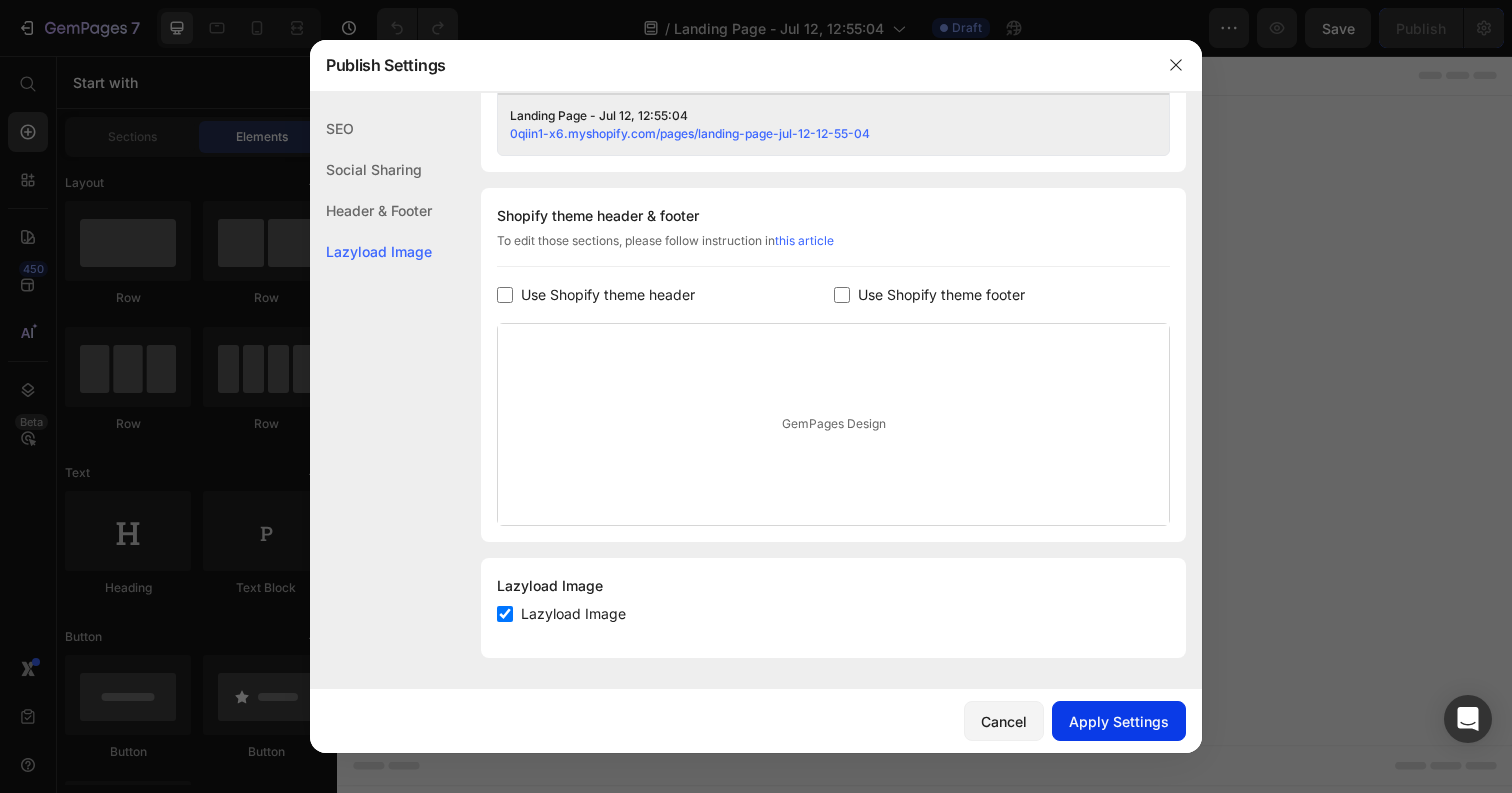 click on "Apply Settings" at bounding box center [1119, 721] 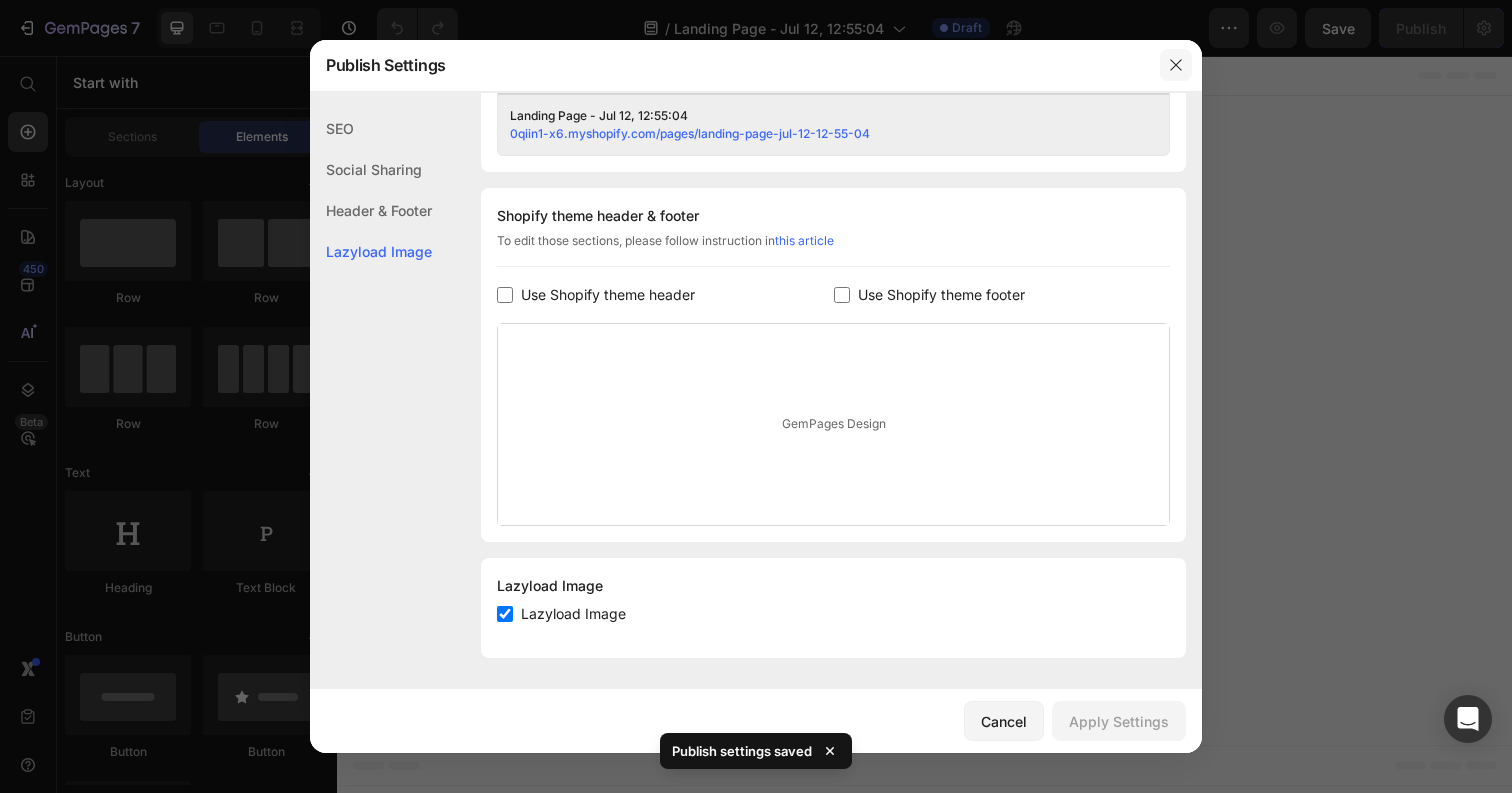 click 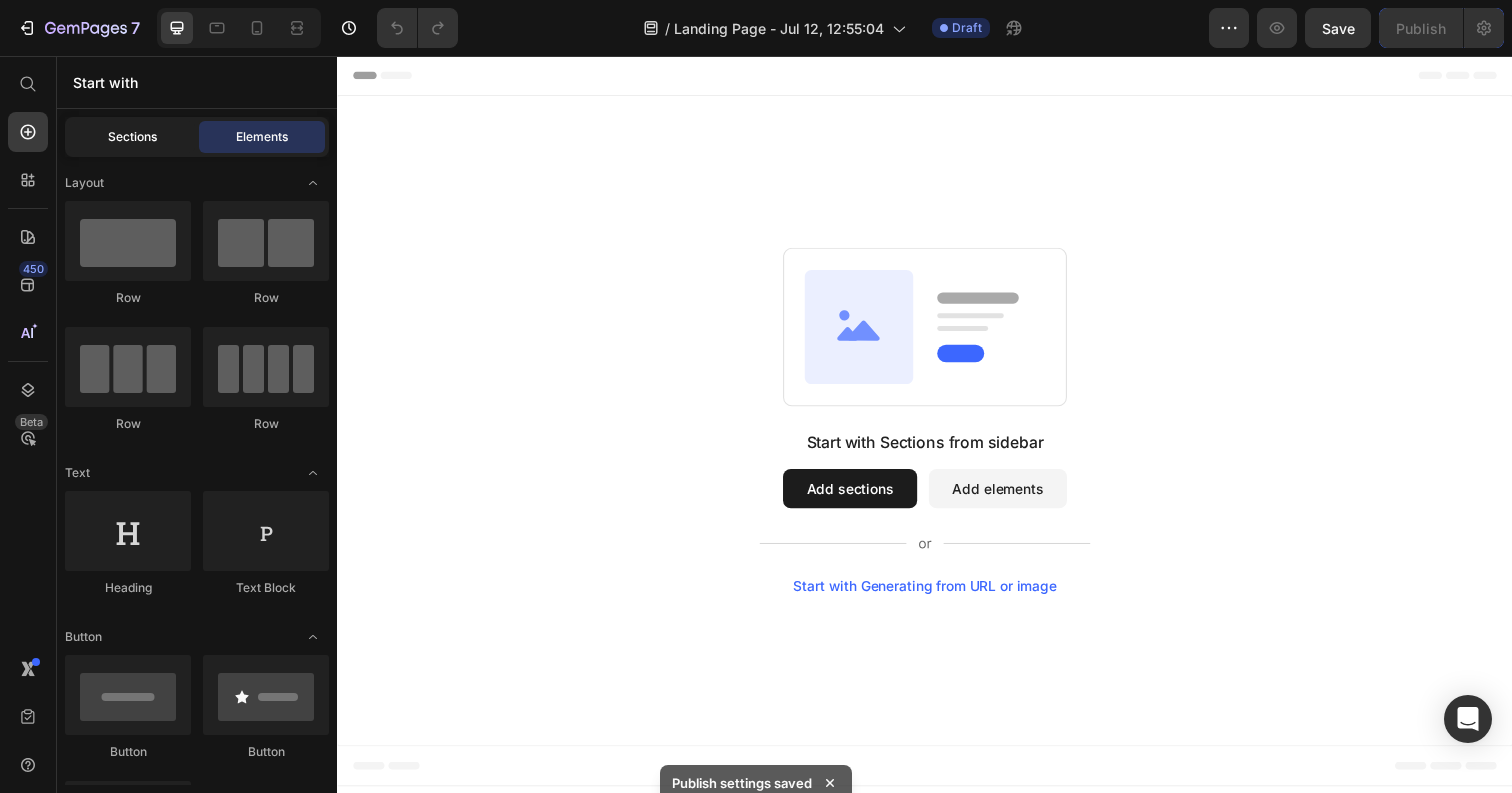 click on "Sections" at bounding box center [132, 137] 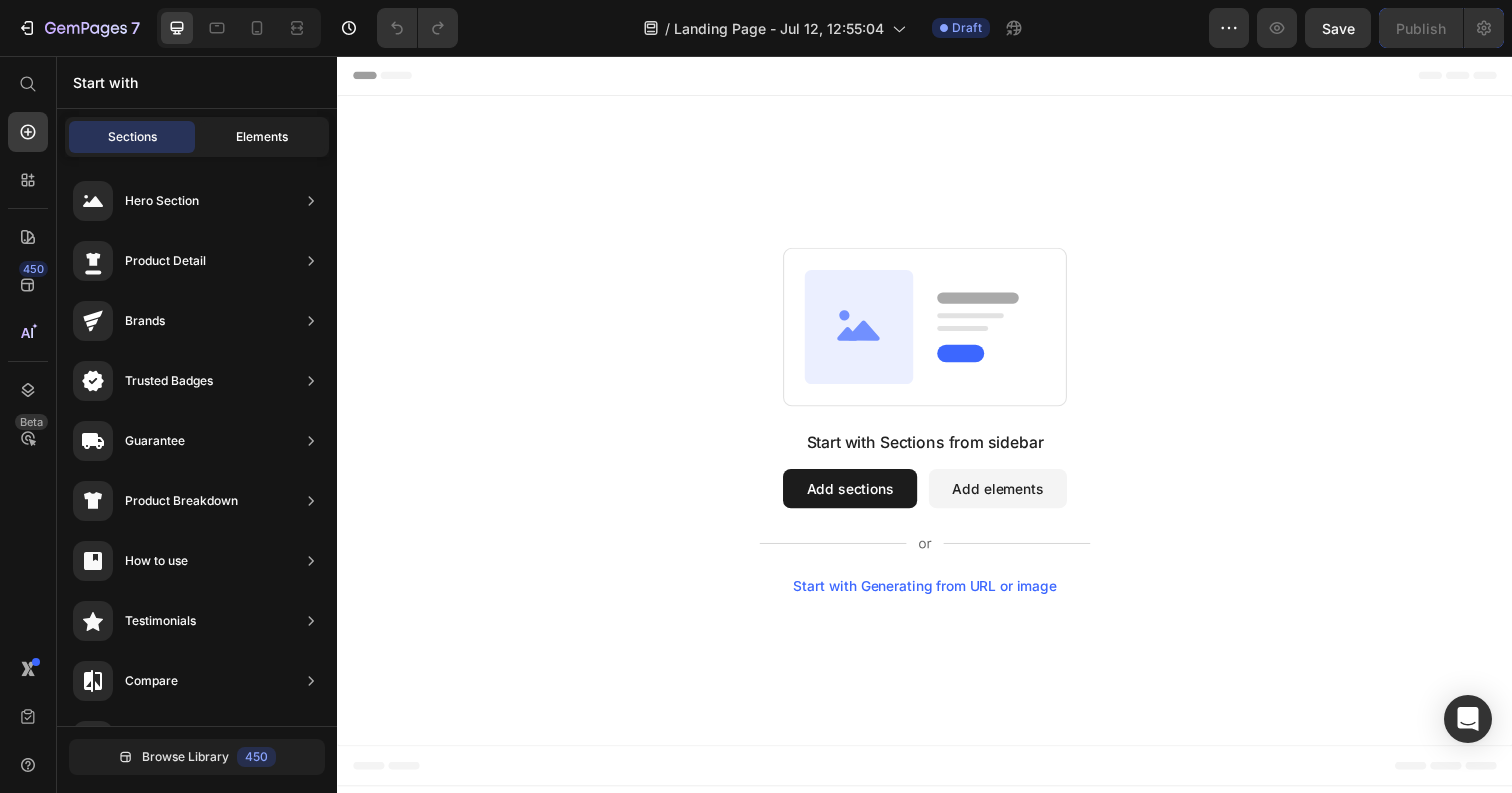 click on "Elements" at bounding box center (262, 137) 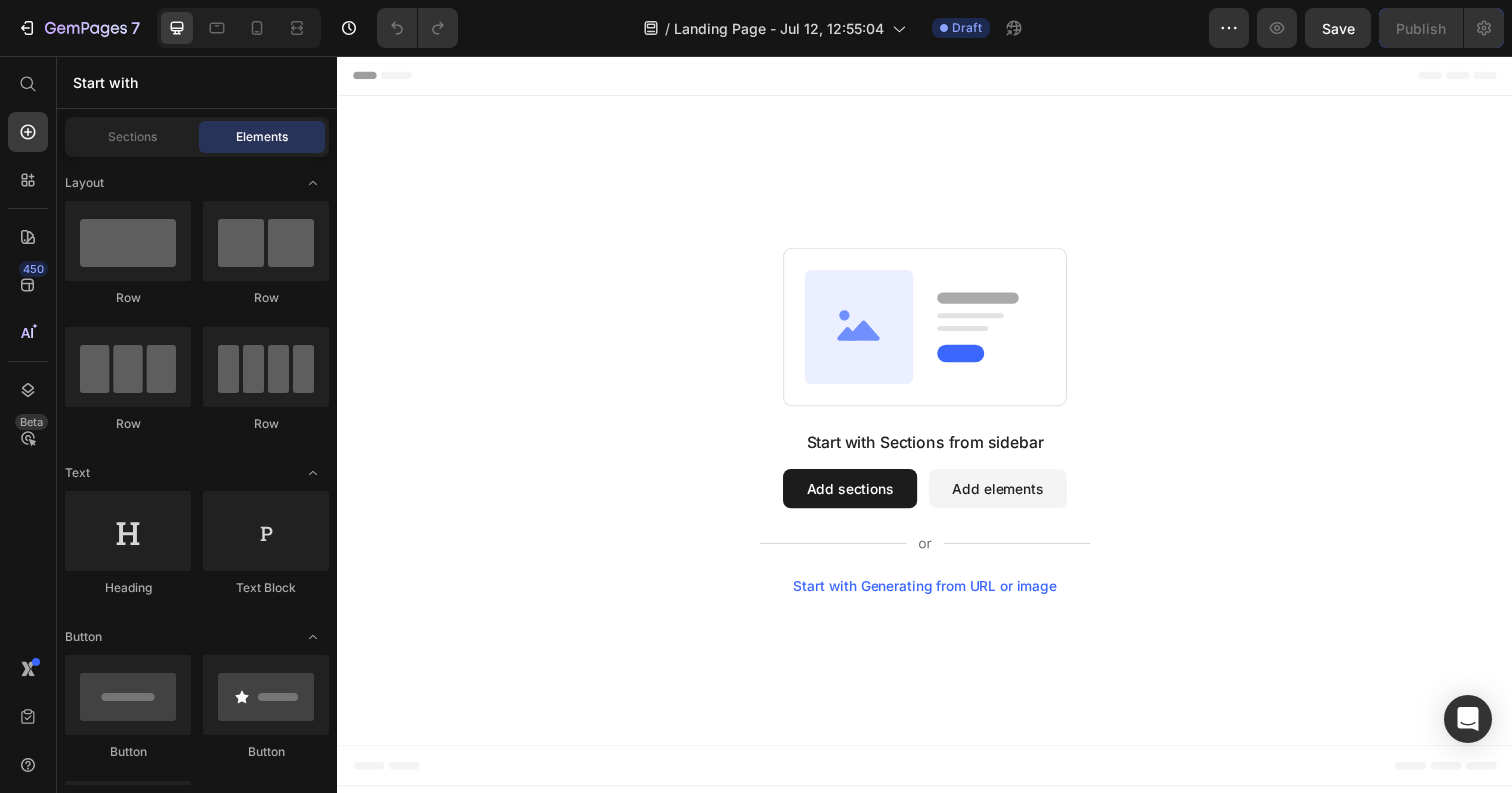 click on "Start with" at bounding box center [197, 82] 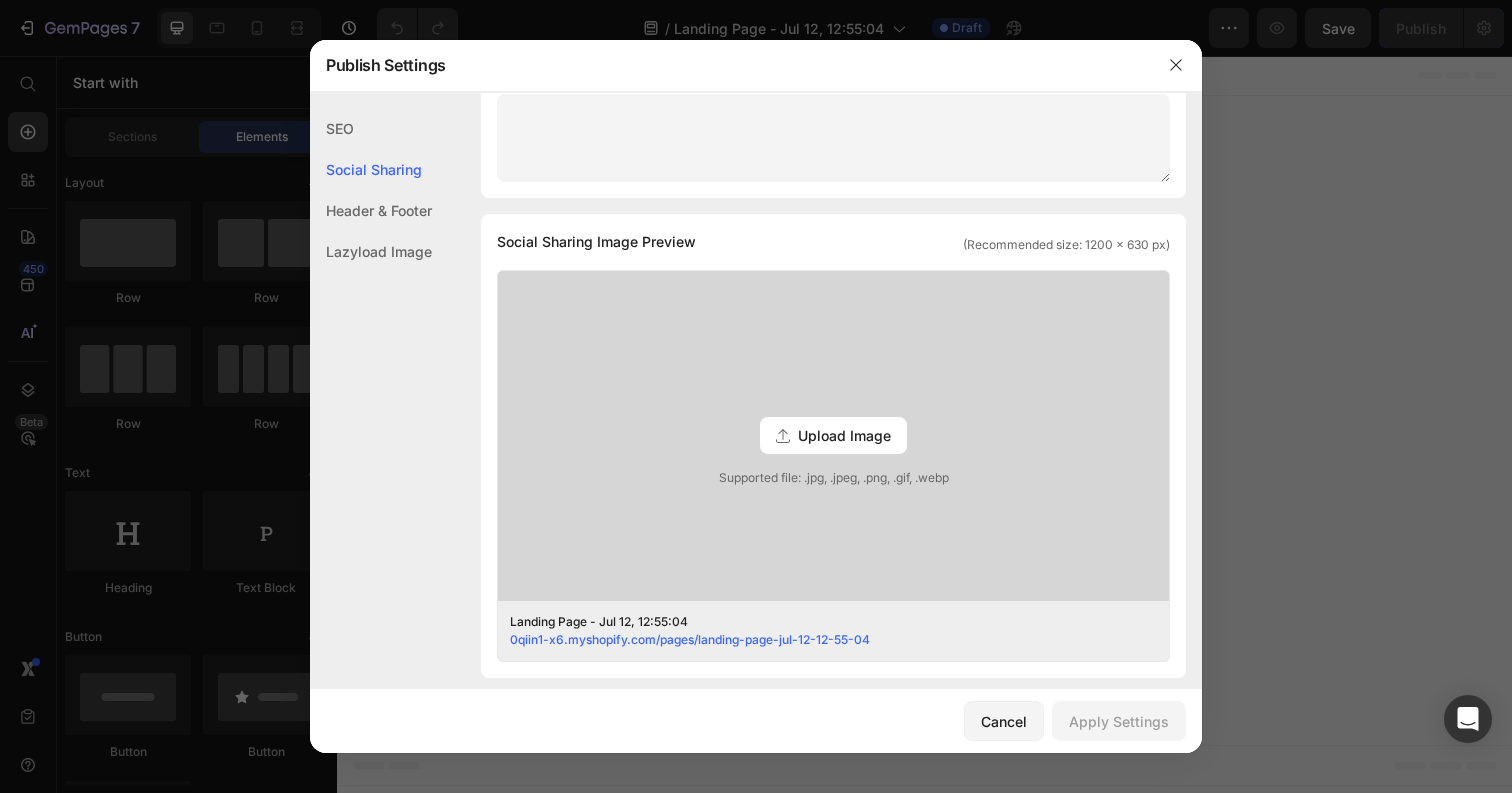 scroll, scrollTop: 362, scrollLeft: 0, axis: vertical 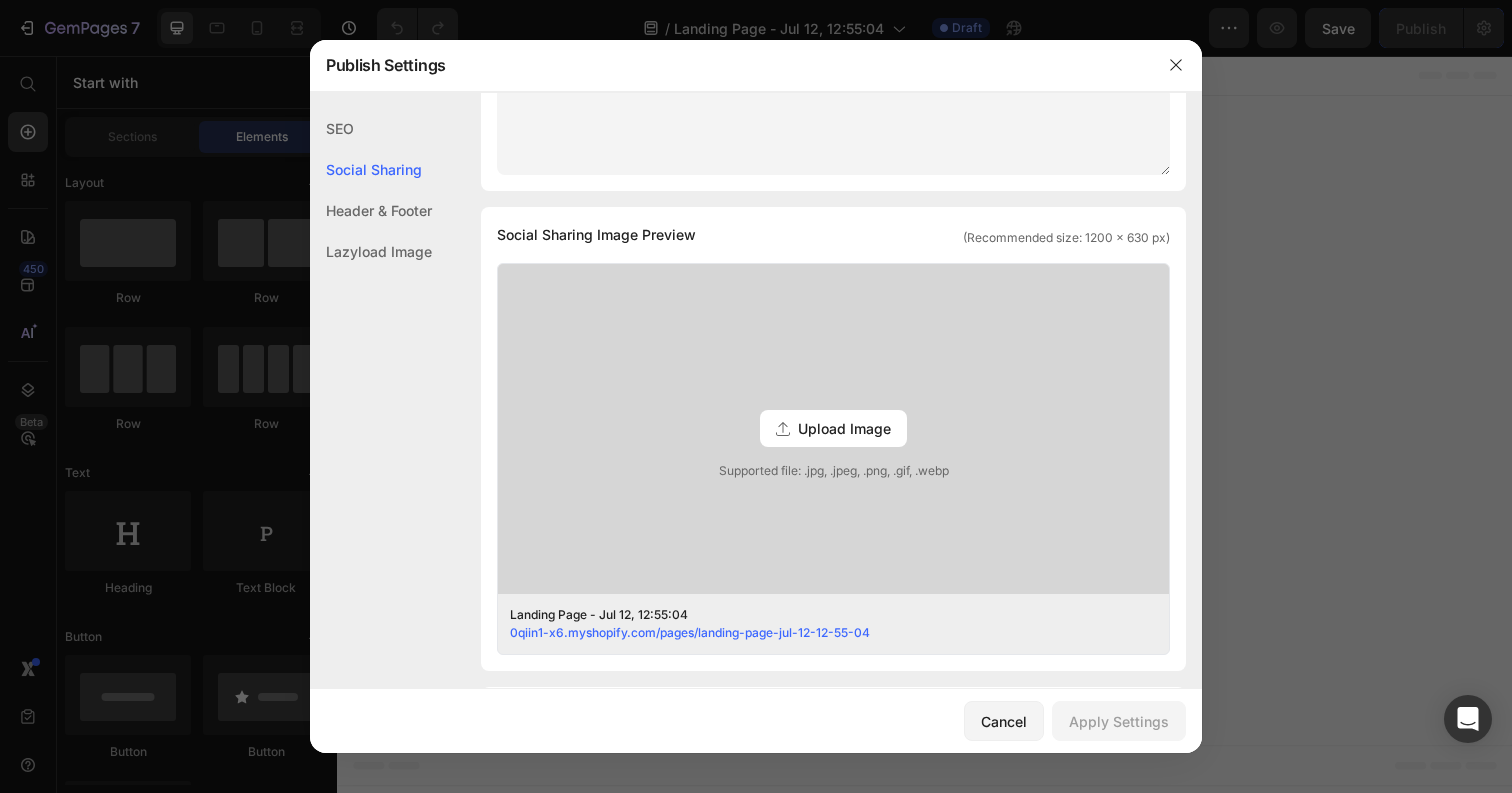 click on "Upload Image" at bounding box center (844, 428) 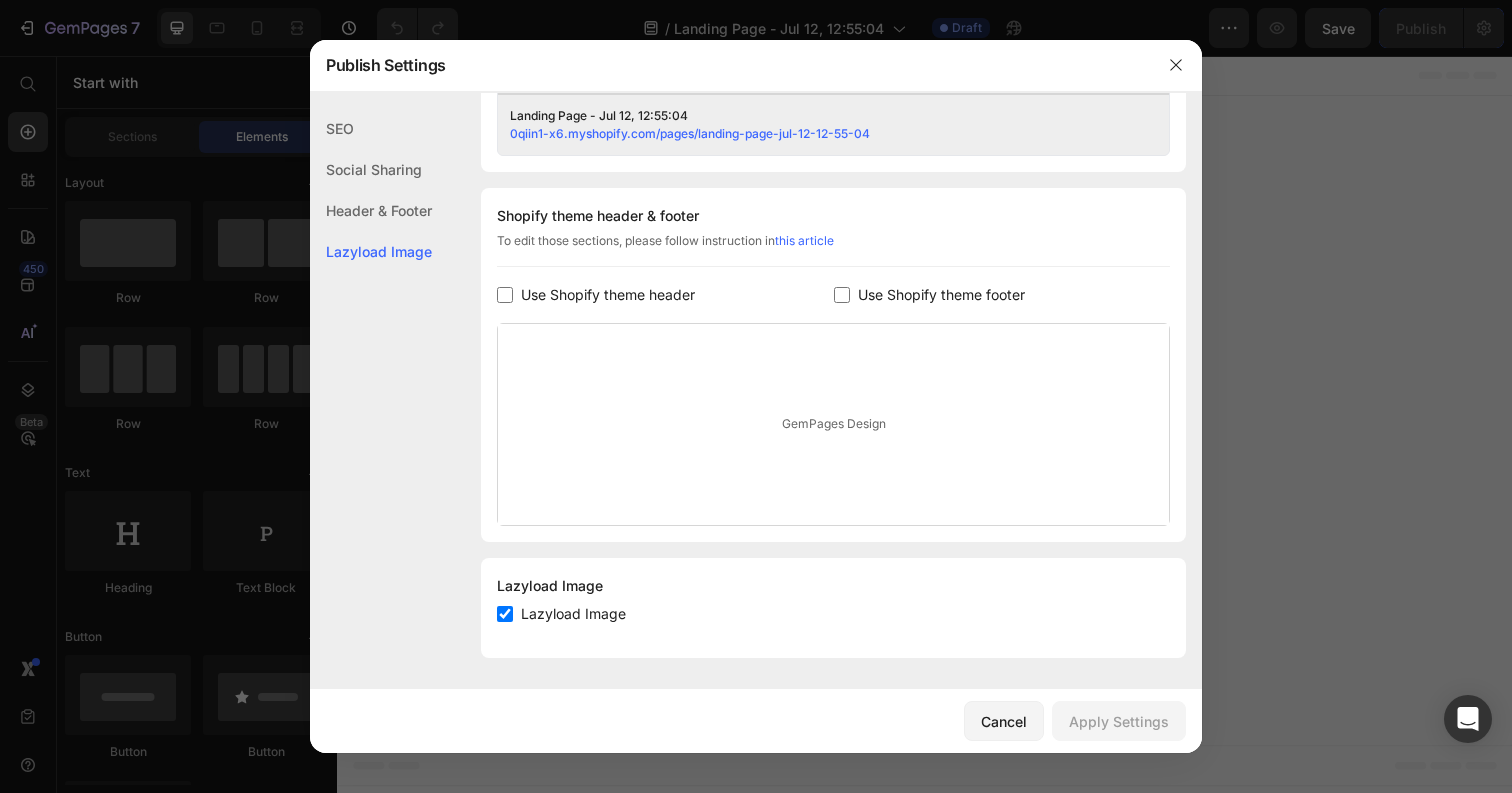 scroll, scrollTop: 862, scrollLeft: 0, axis: vertical 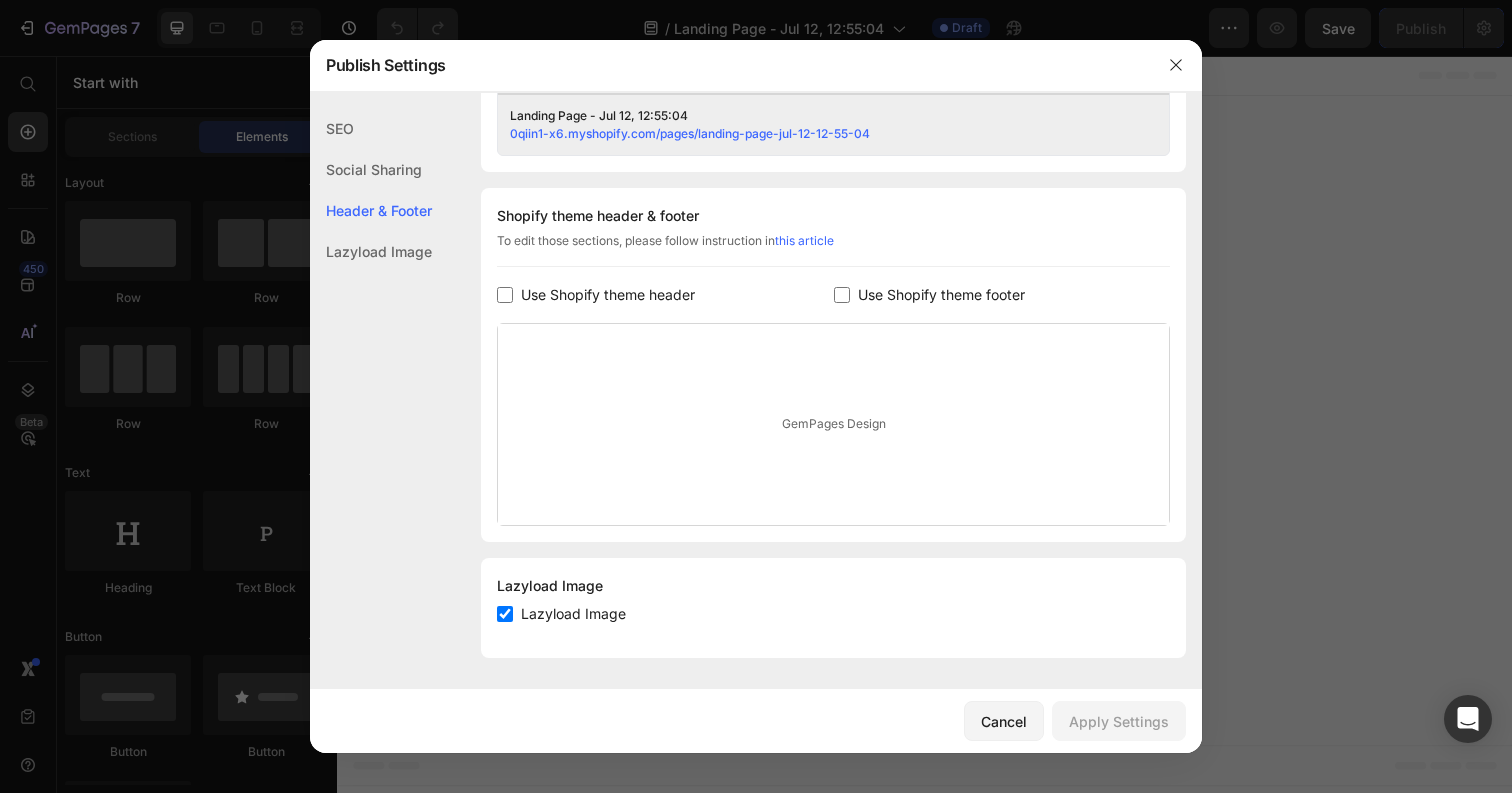 click on "SEO" 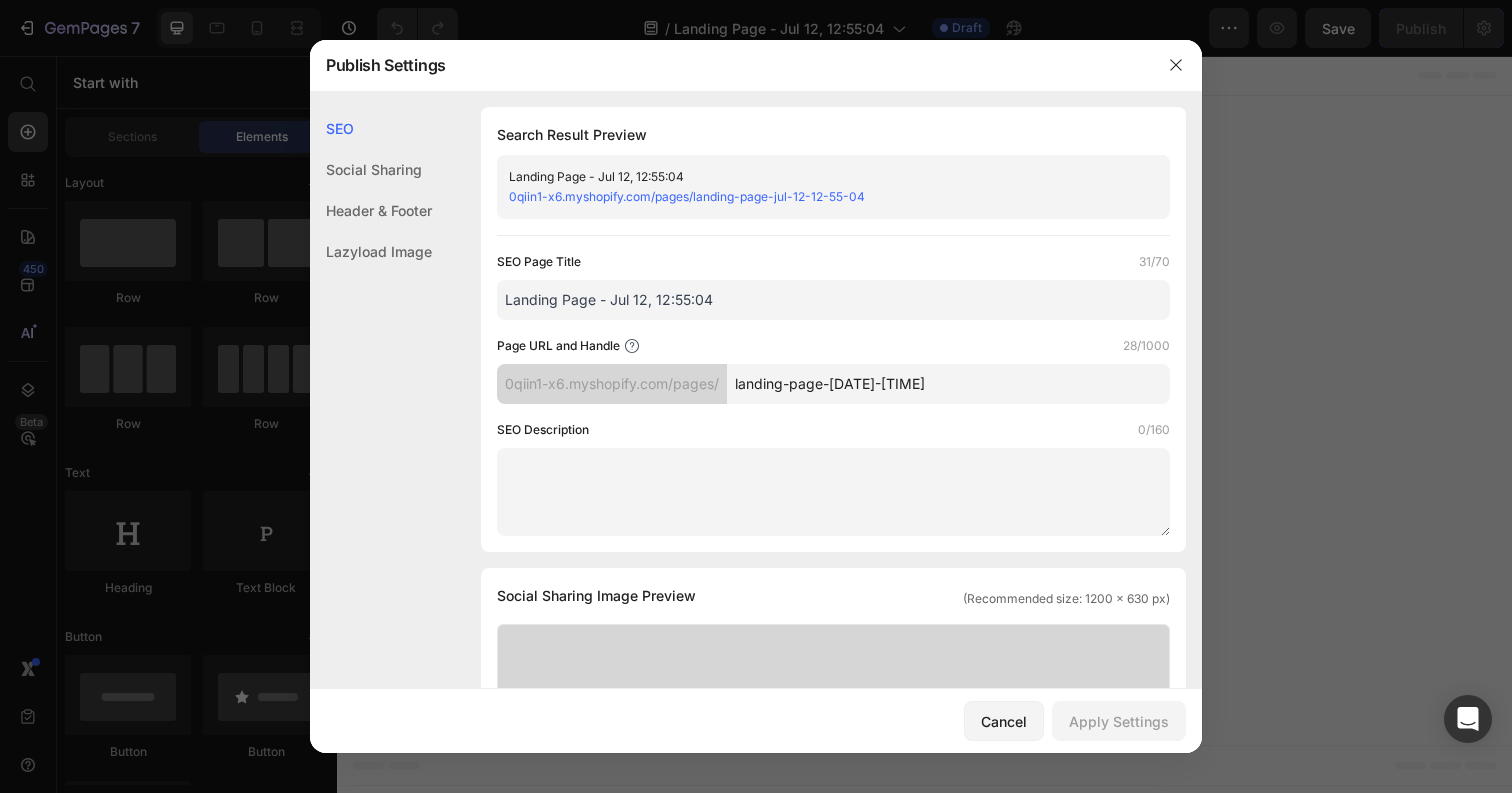 scroll, scrollTop: 0, scrollLeft: 0, axis: both 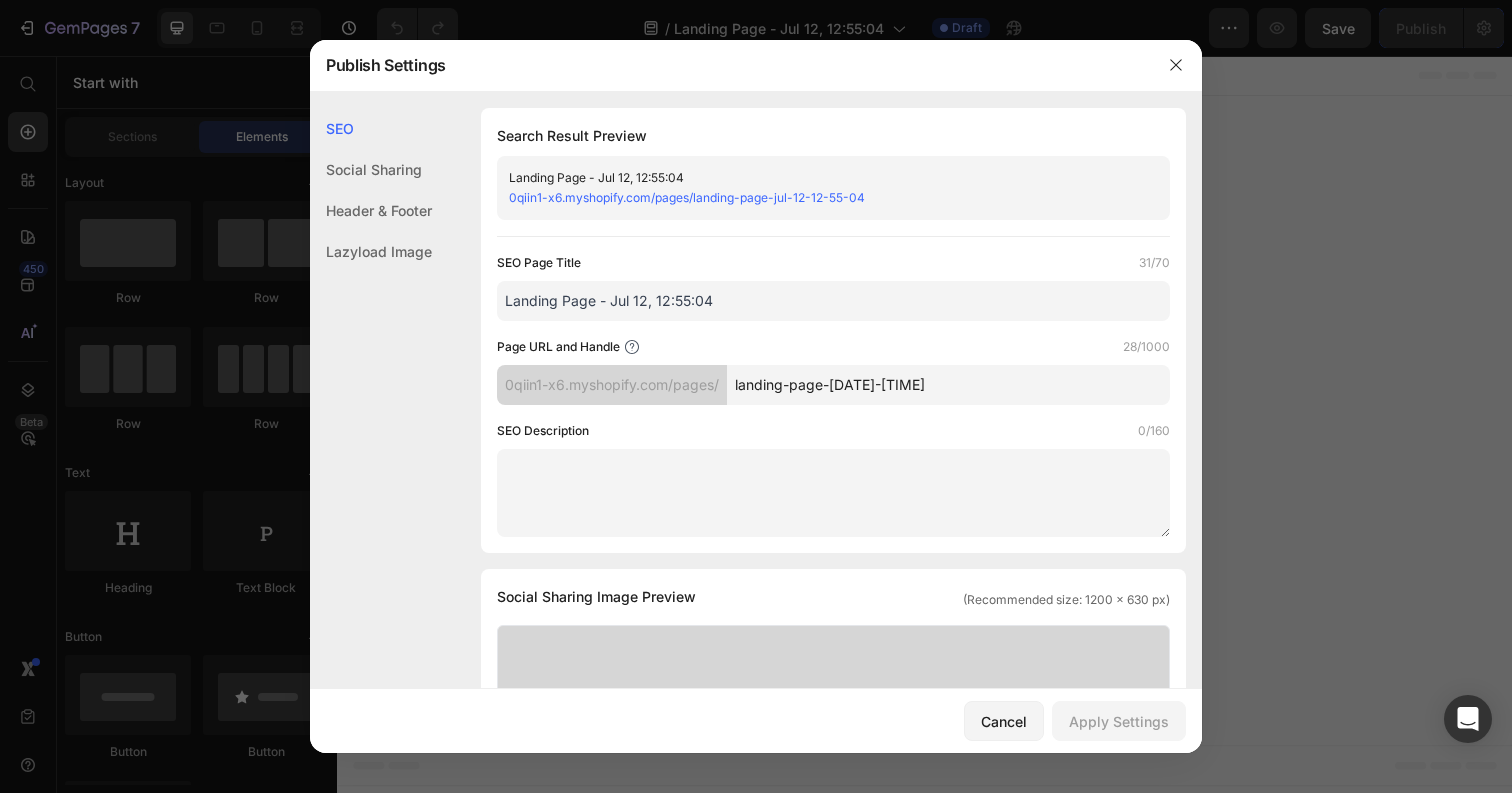 click on "SEO" 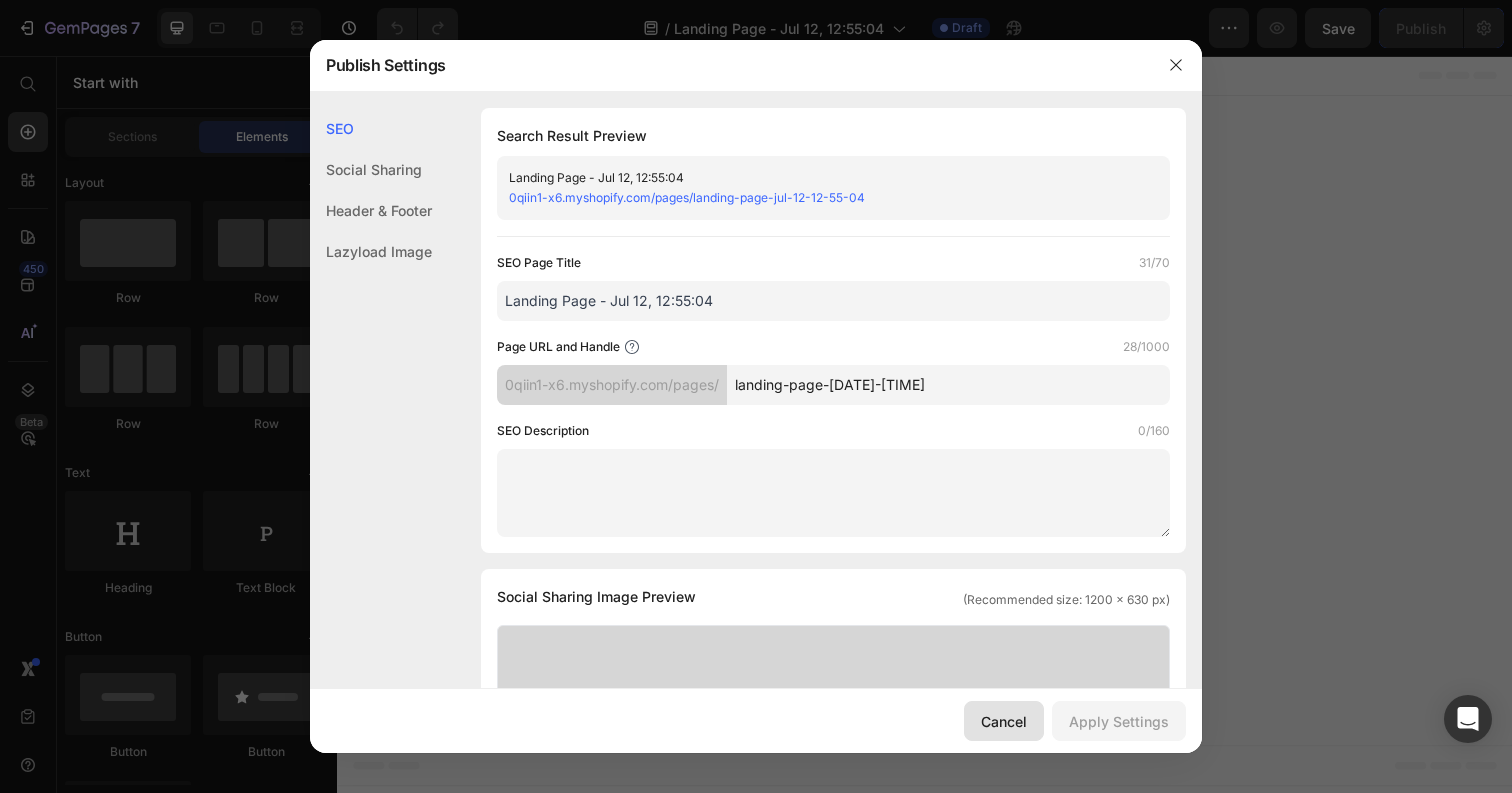 click on "Cancel" at bounding box center (1004, 721) 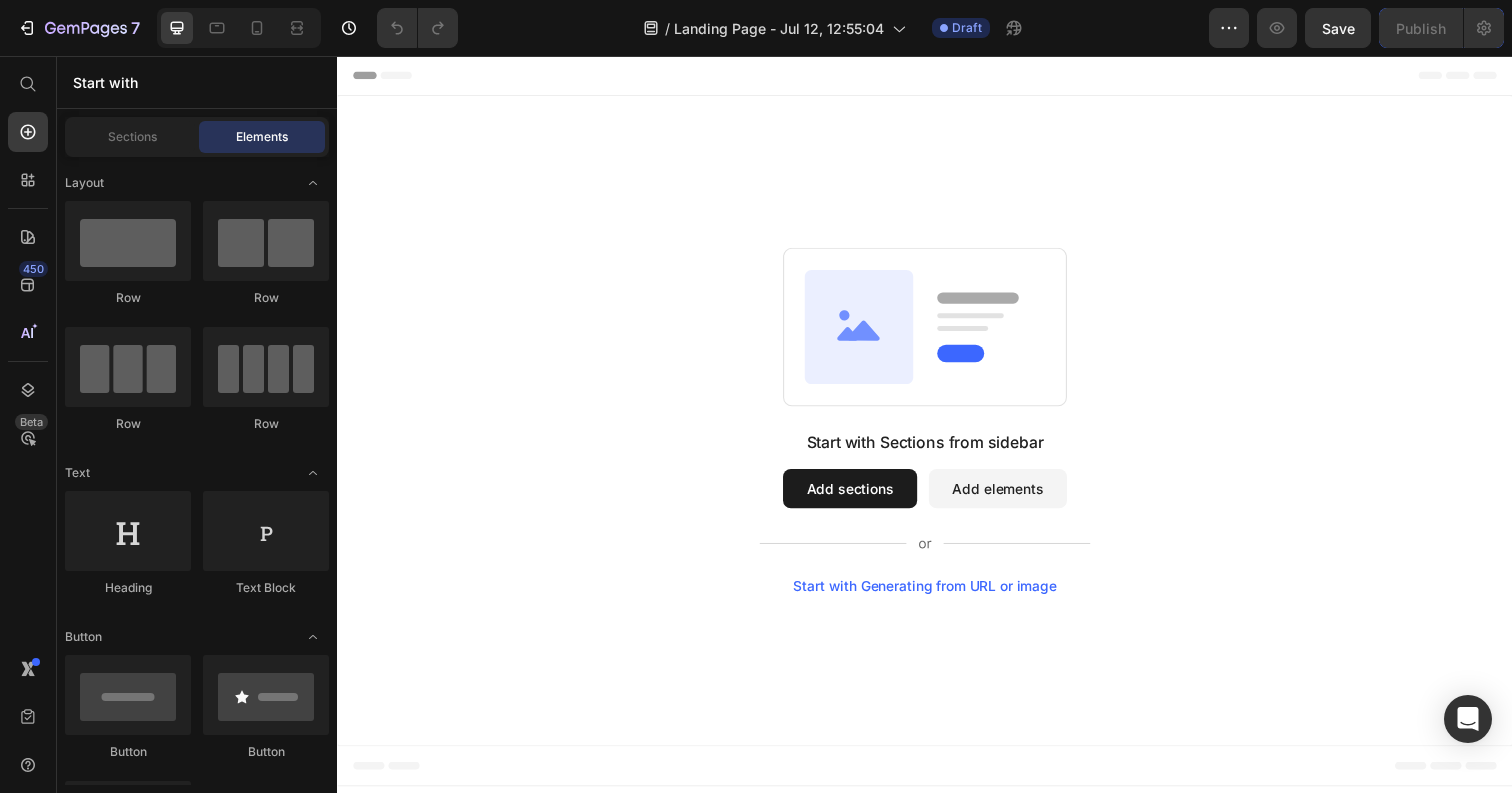 click 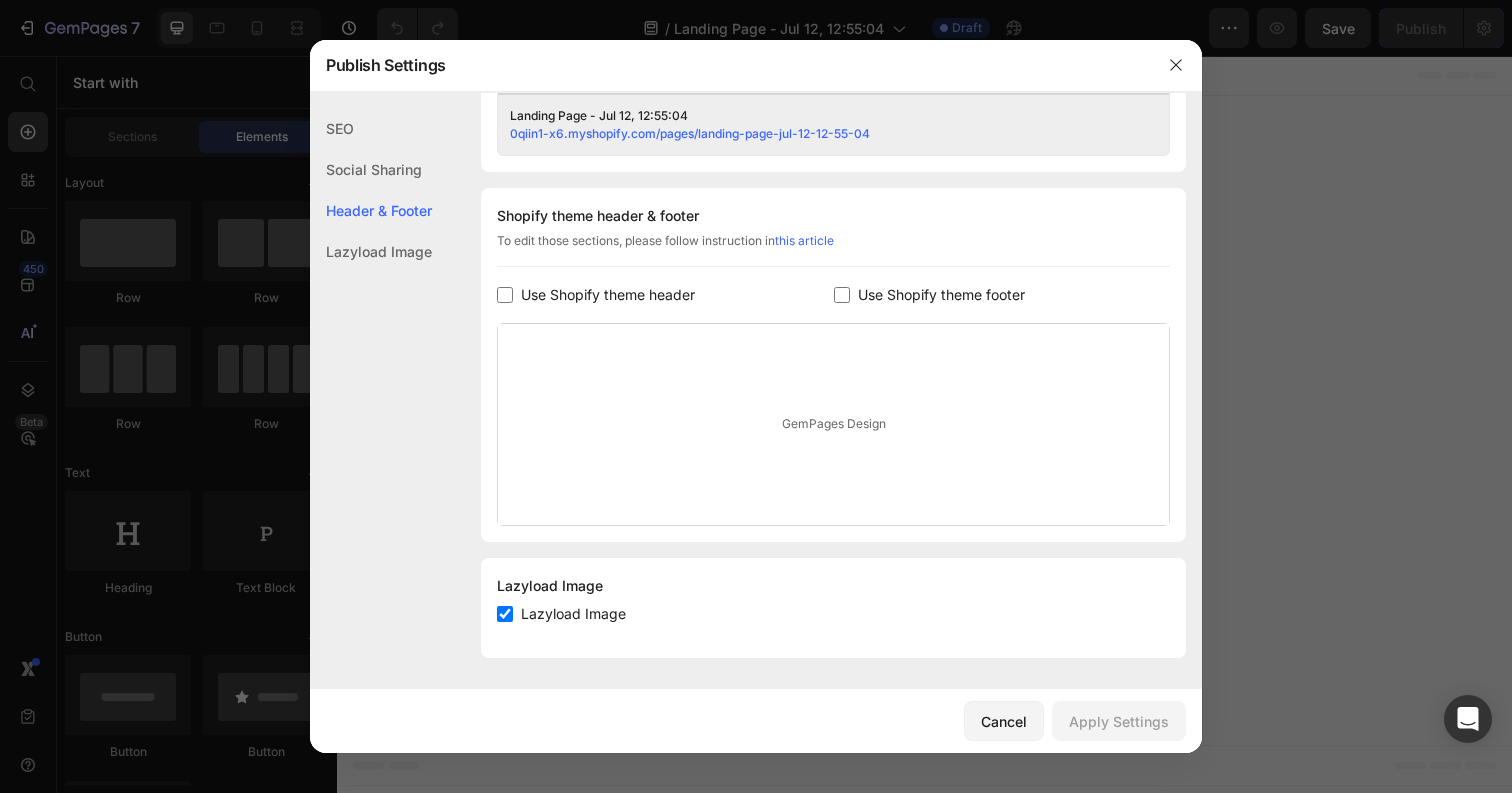 scroll, scrollTop: 862, scrollLeft: 0, axis: vertical 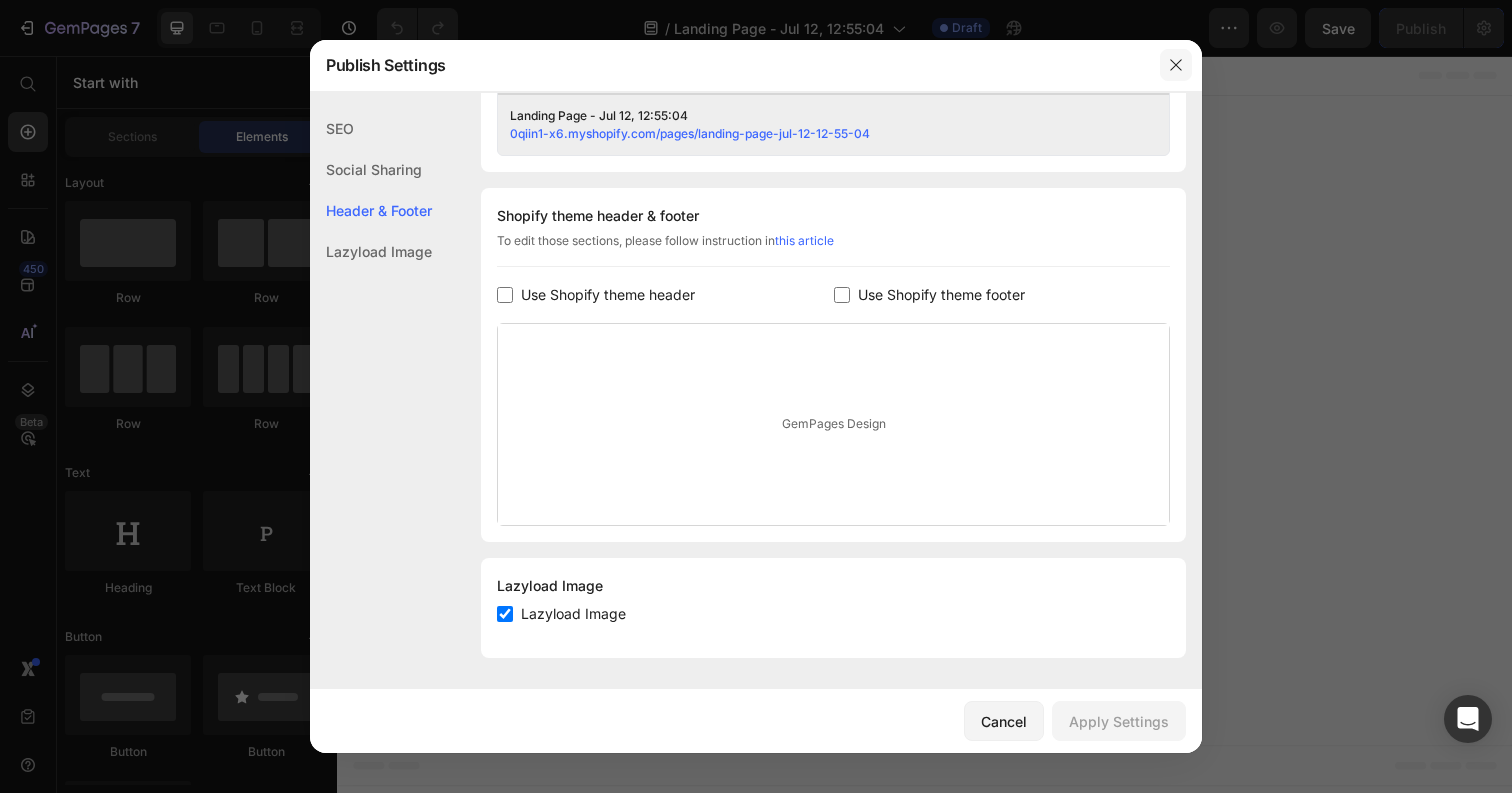 drag, startPoint x: 1181, startPoint y: 66, endPoint x: 870, endPoint y: 10, distance: 316.0016 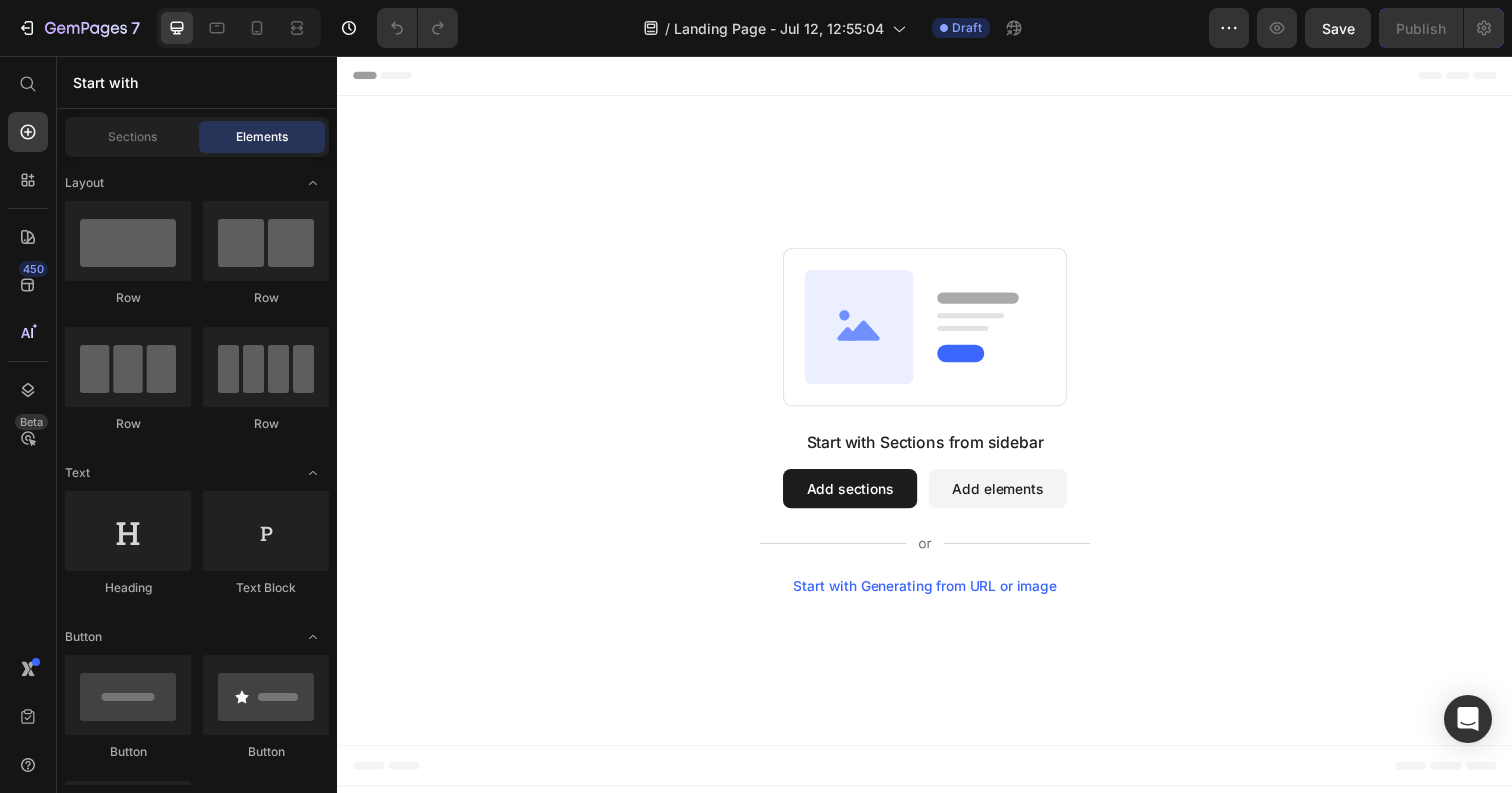 click 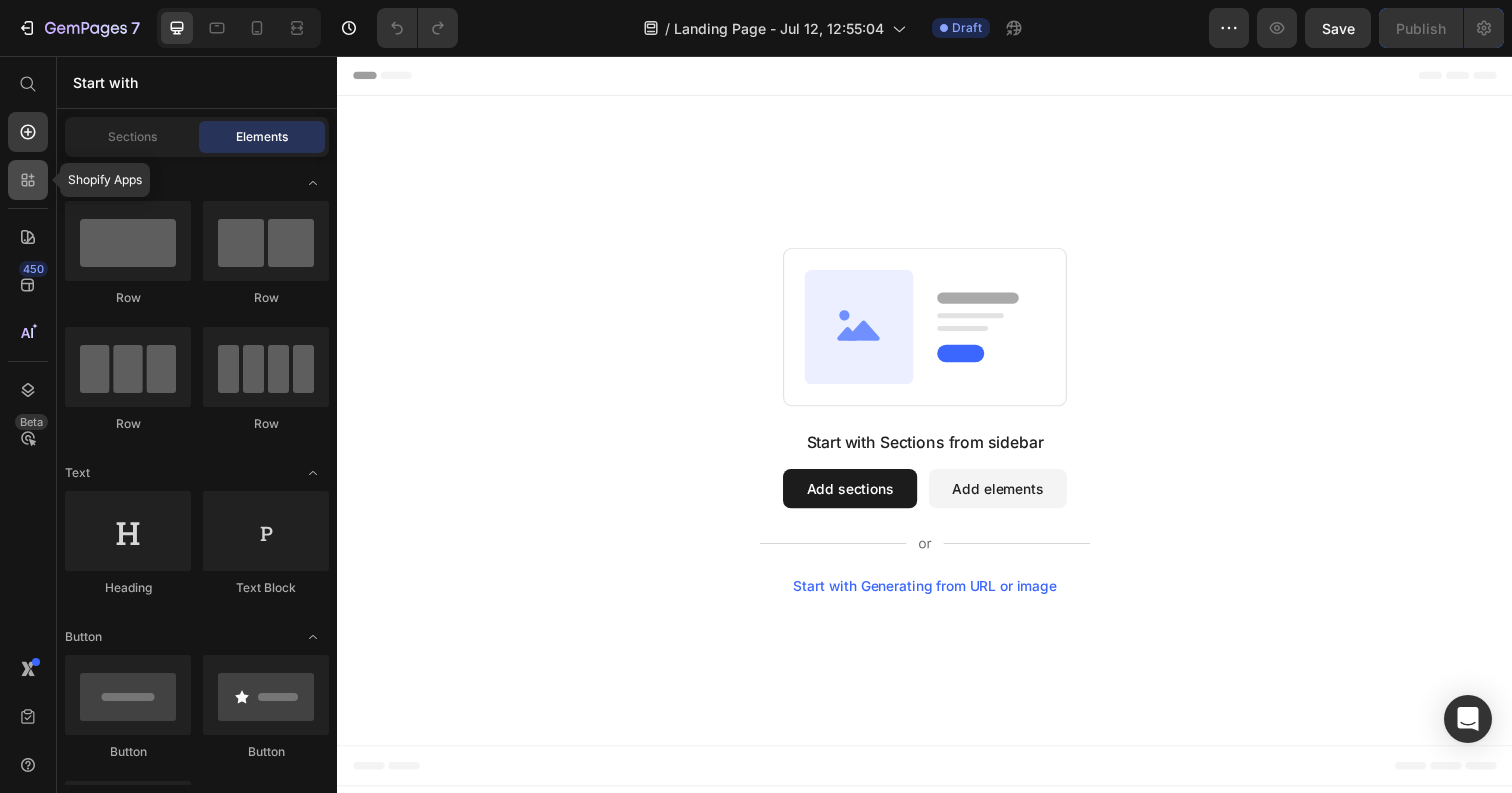 click 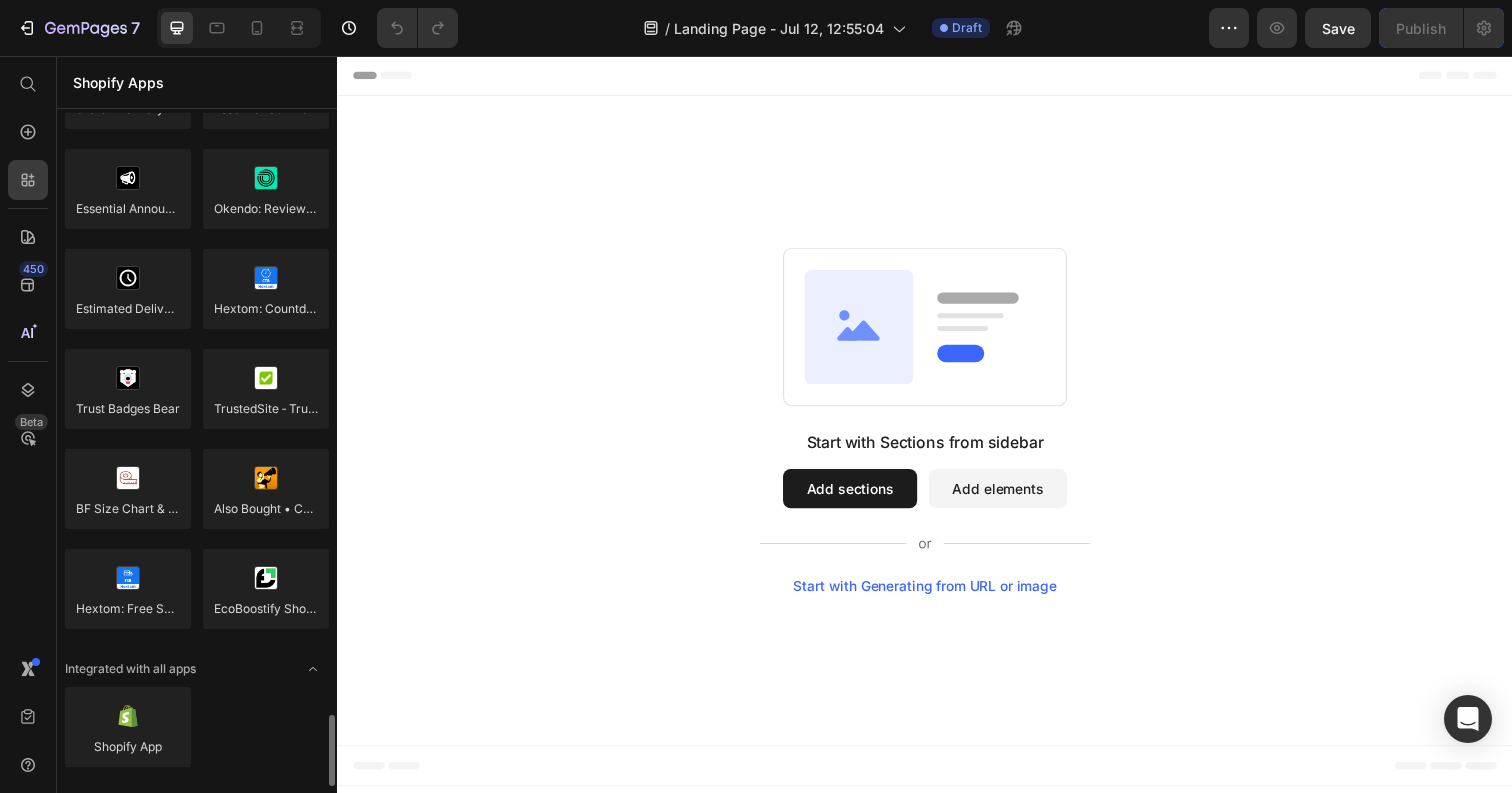 click on "Start with Sections from sidebar Add sections Add elements Start with Generating from URL or image" at bounding box center [937, 429] 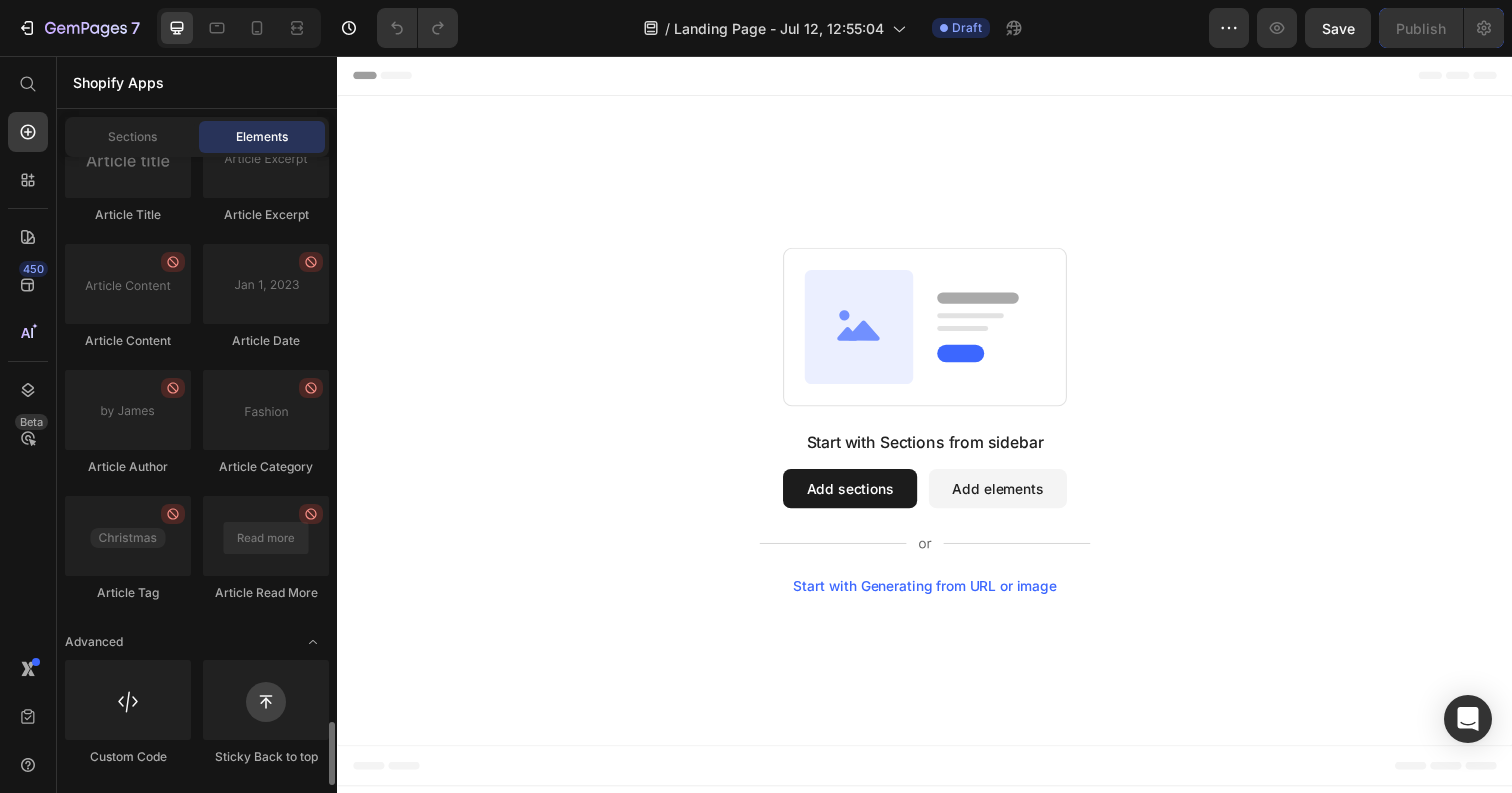 scroll, scrollTop: 5551, scrollLeft: 0, axis: vertical 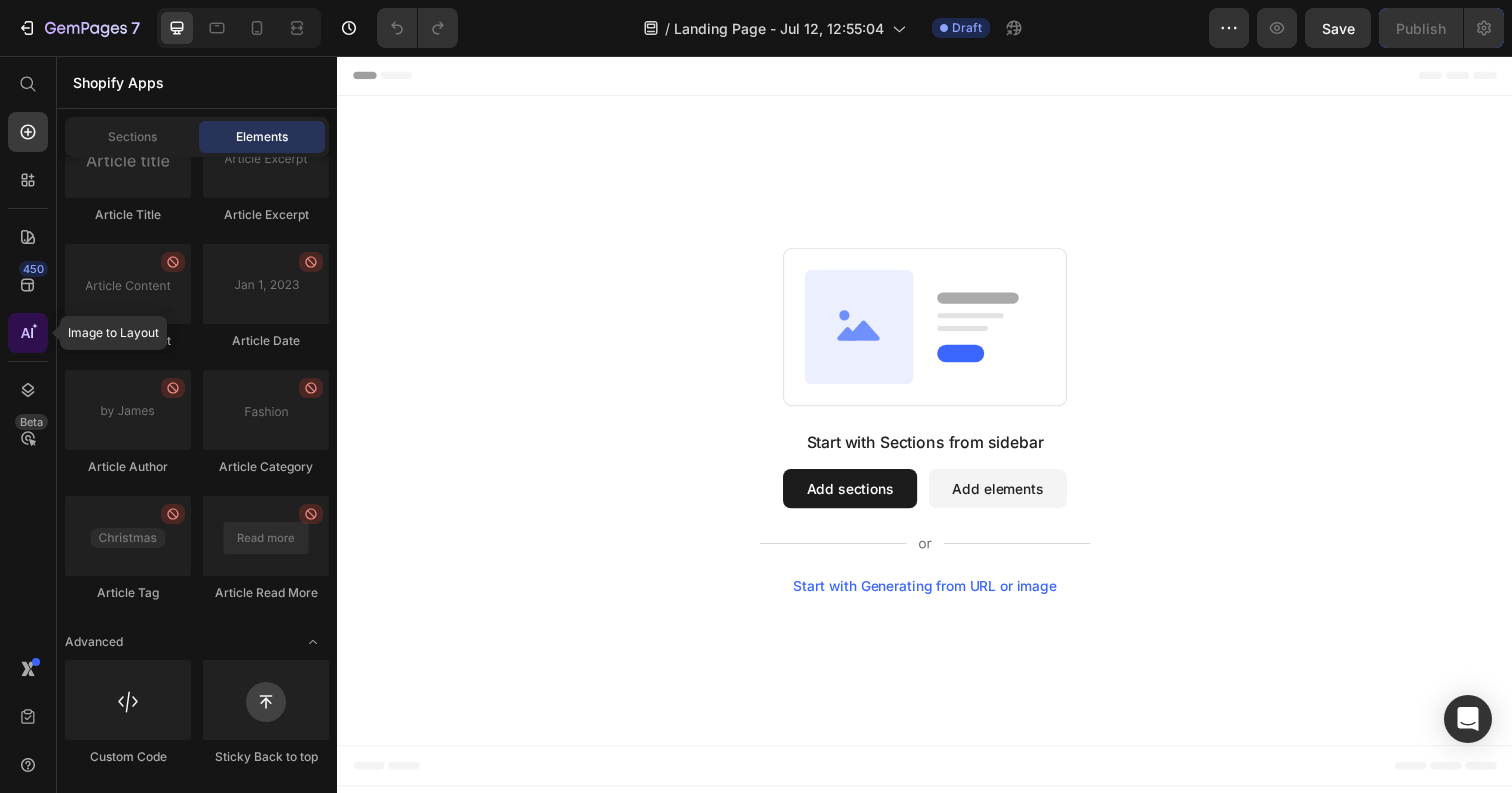 click 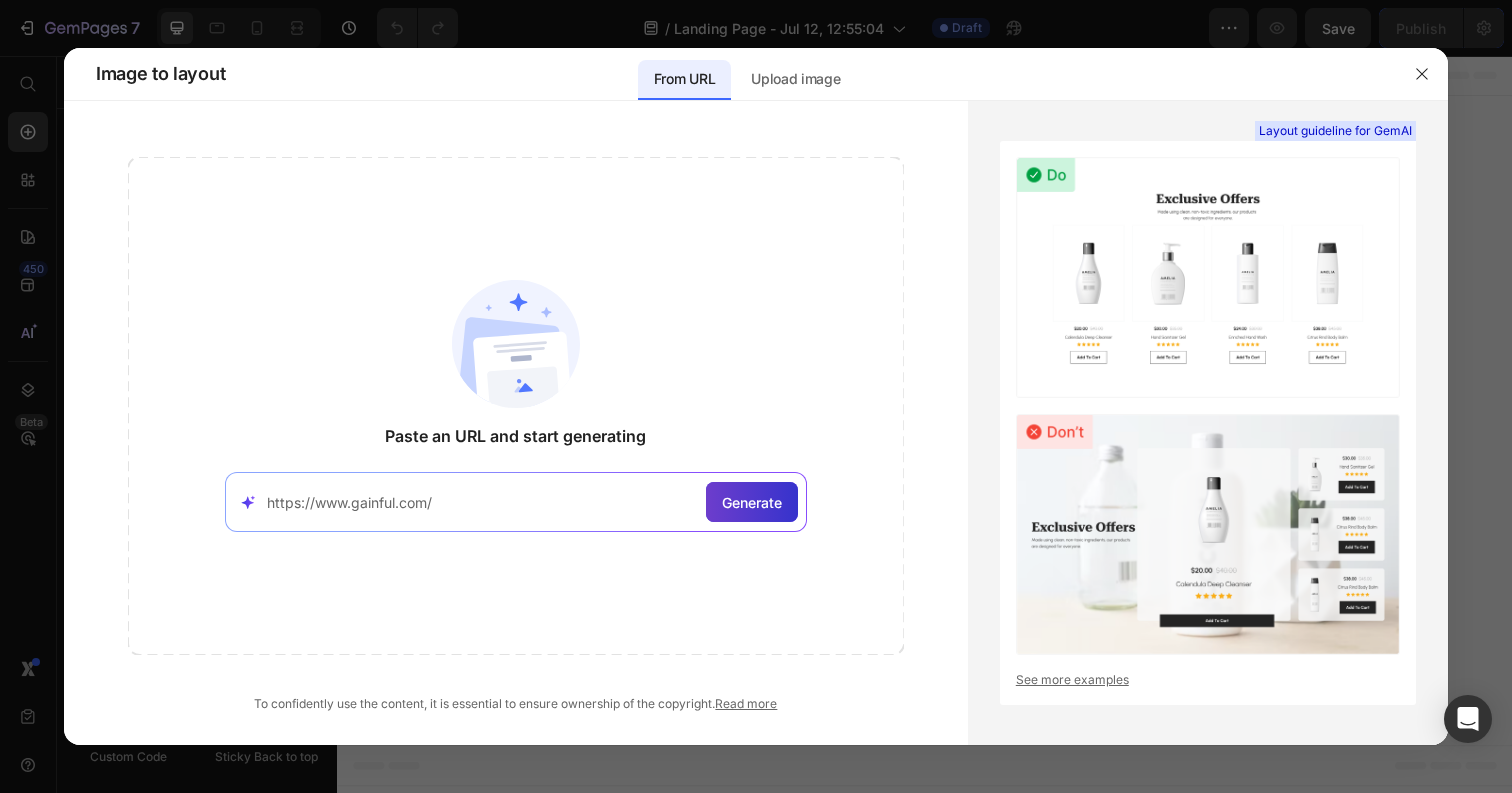 type on "https://www.gainful.com/" 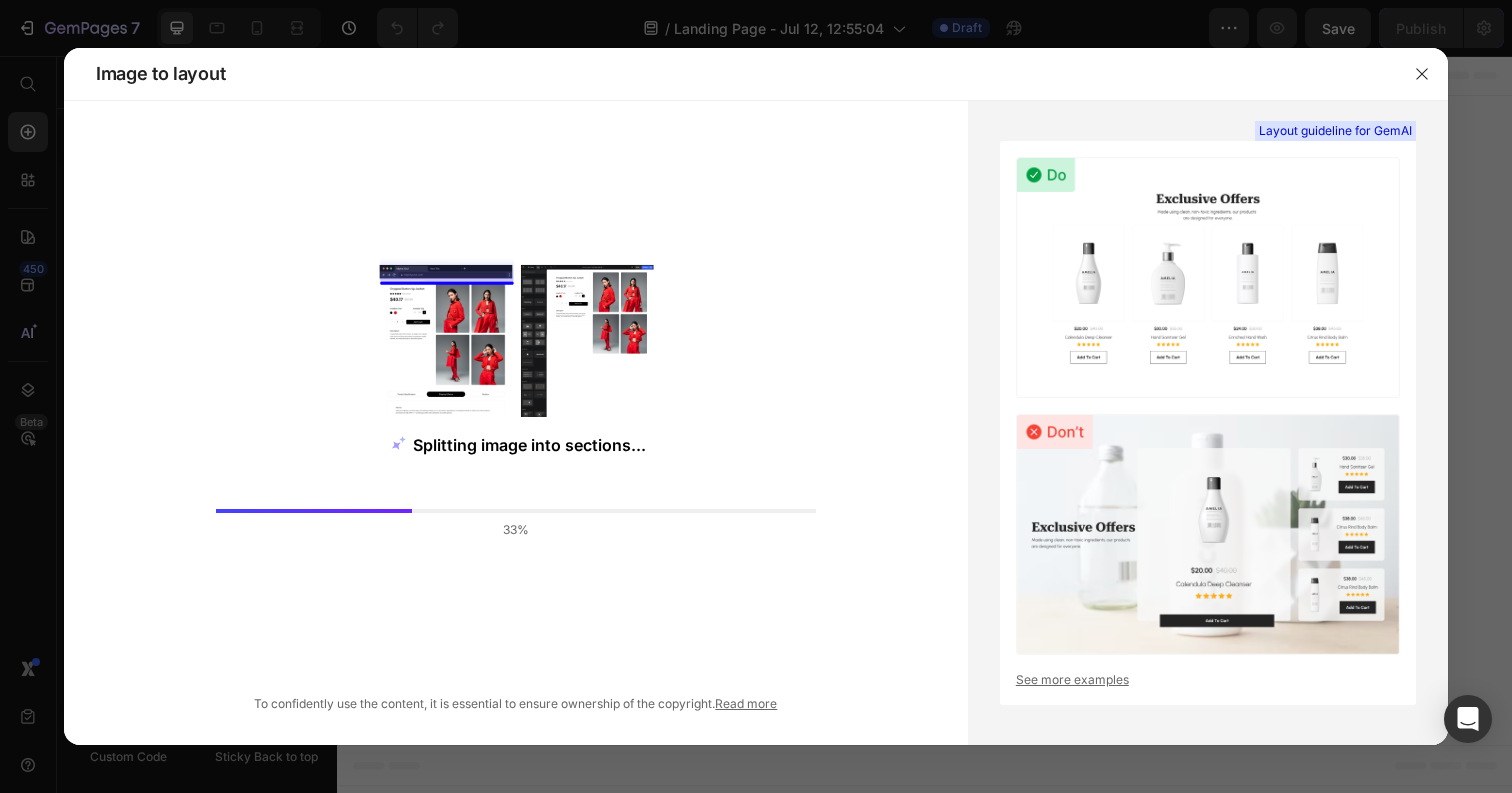 click on "Read more" at bounding box center [746, 703] 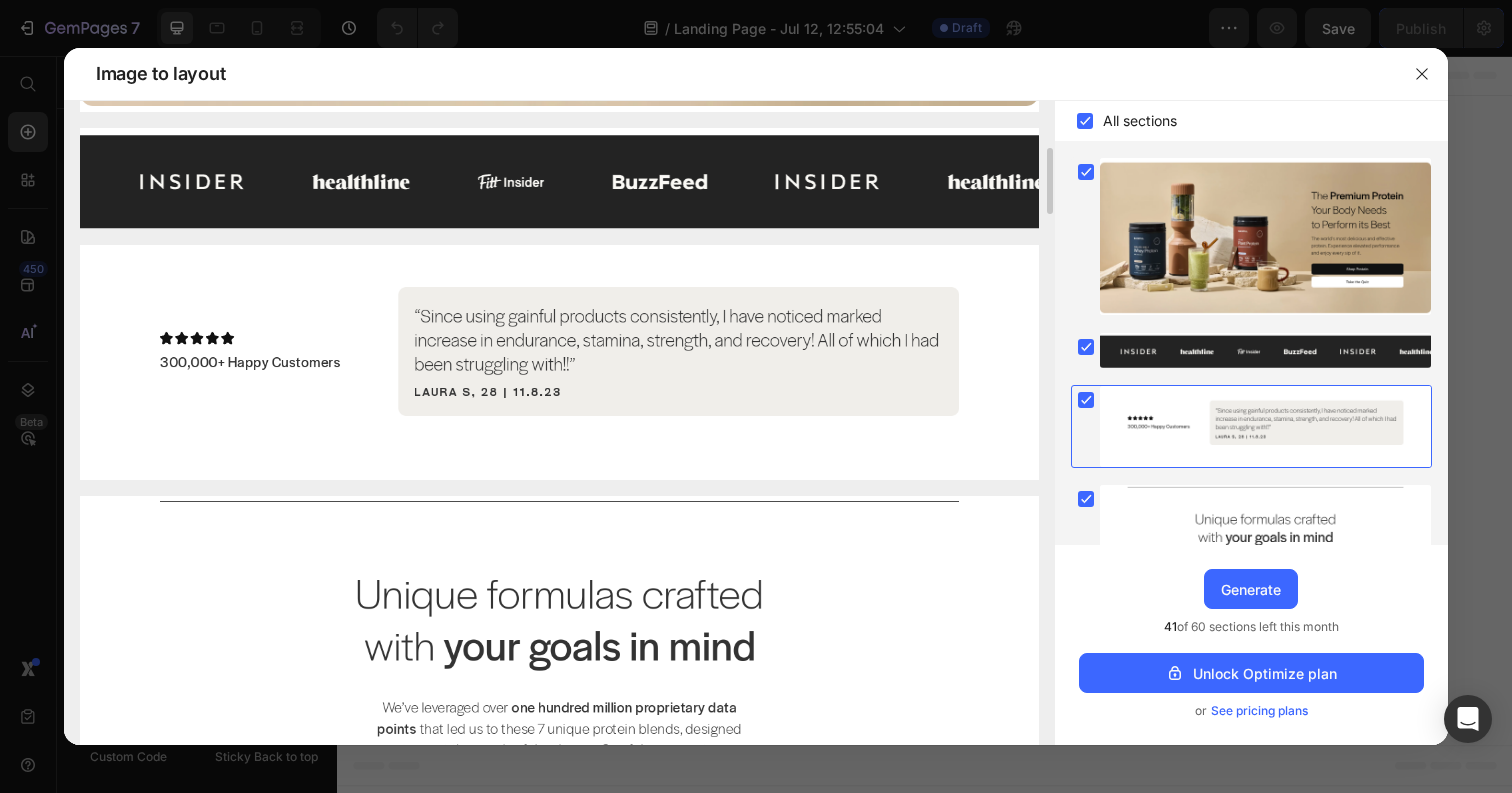 scroll, scrollTop: 698, scrollLeft: 0, axis: vertical 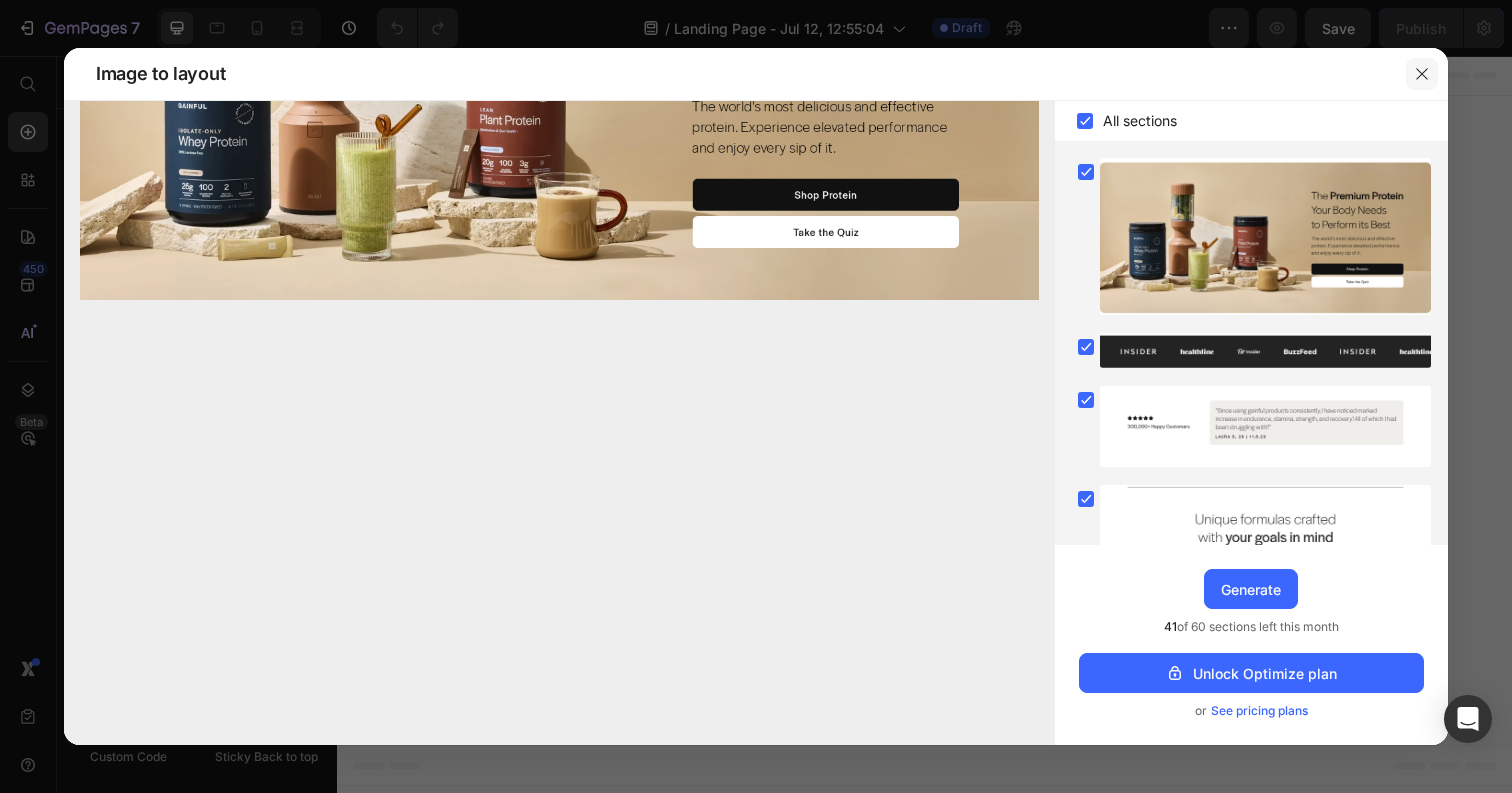 click 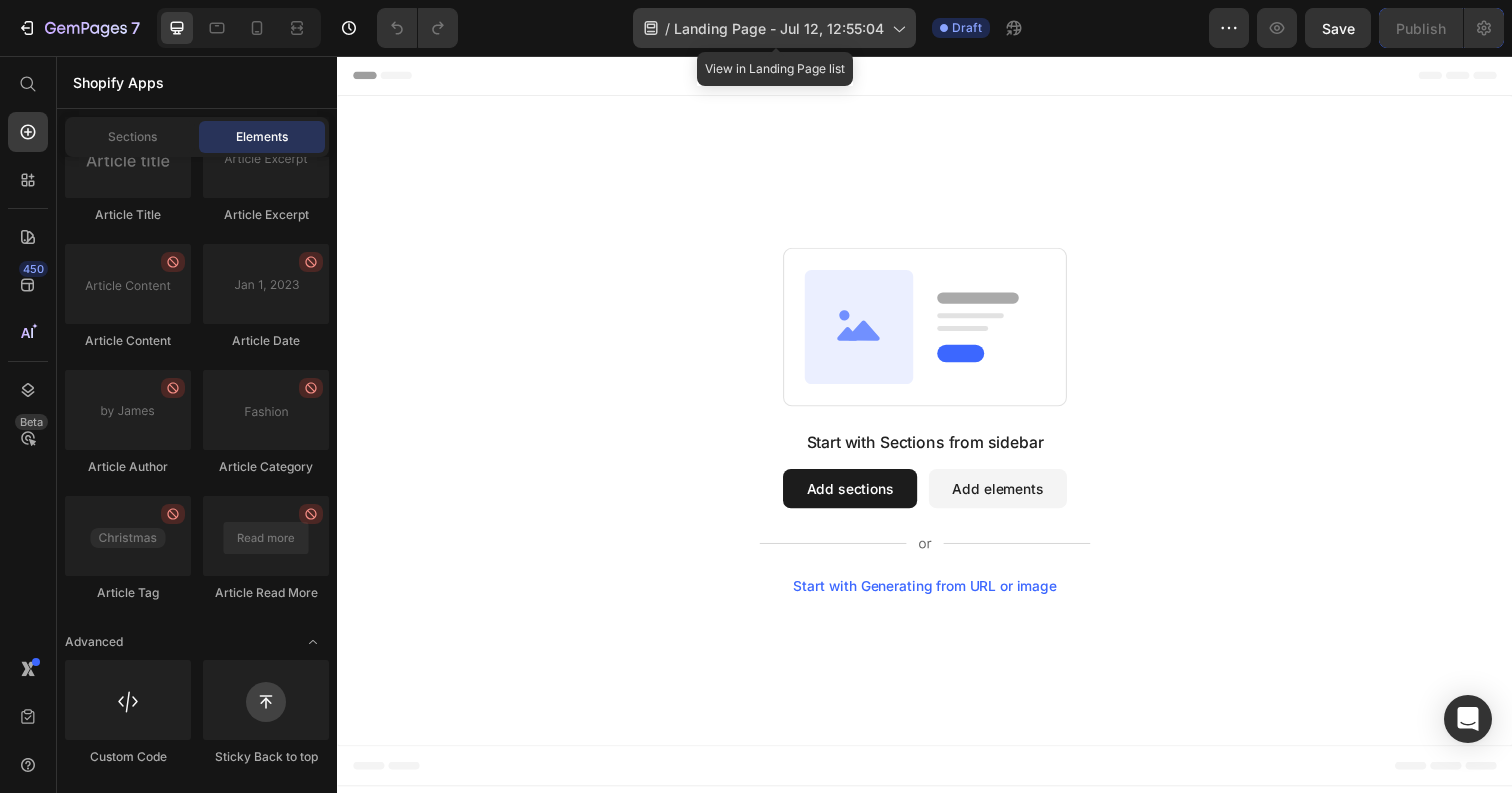 click 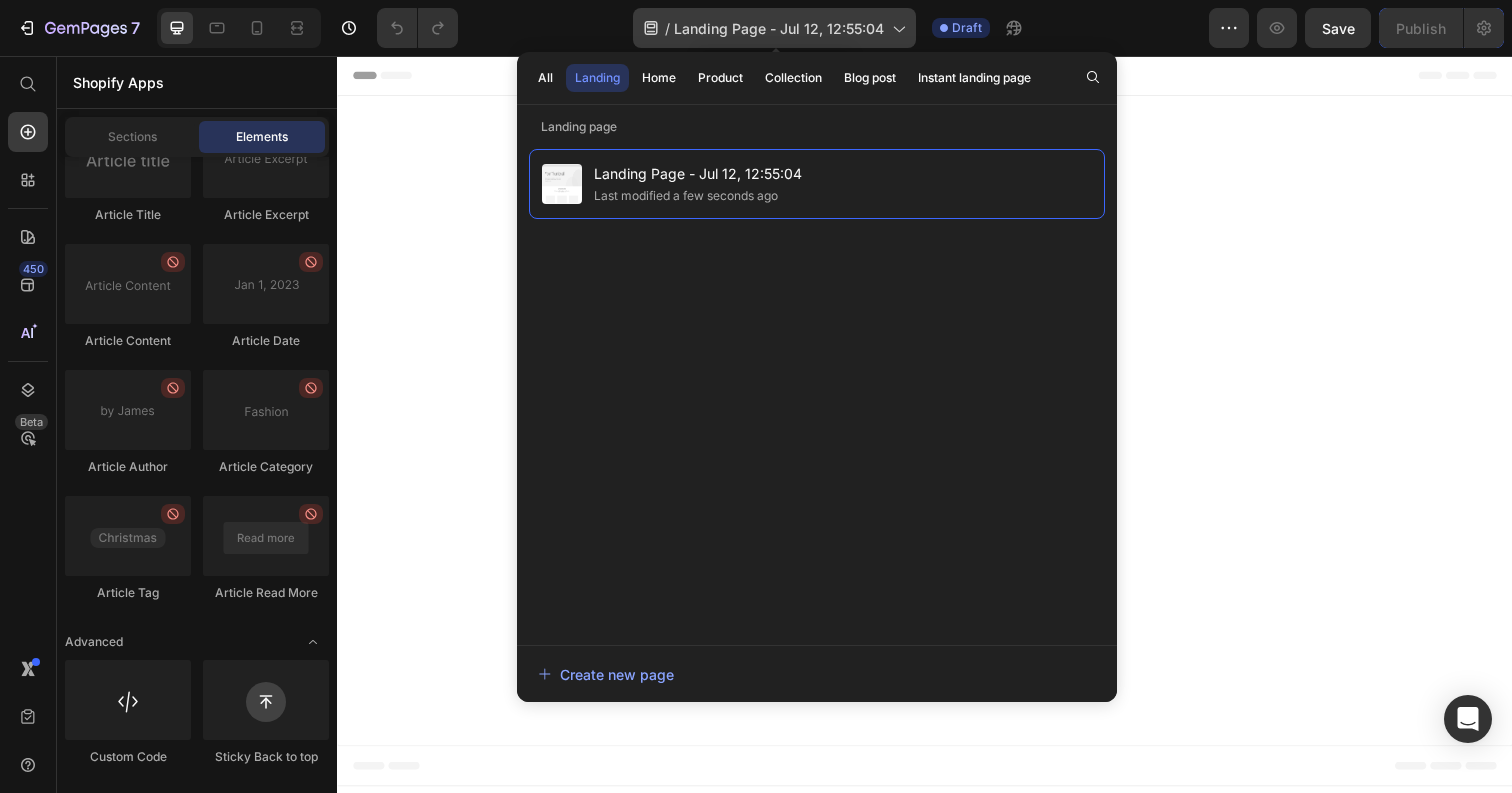 click 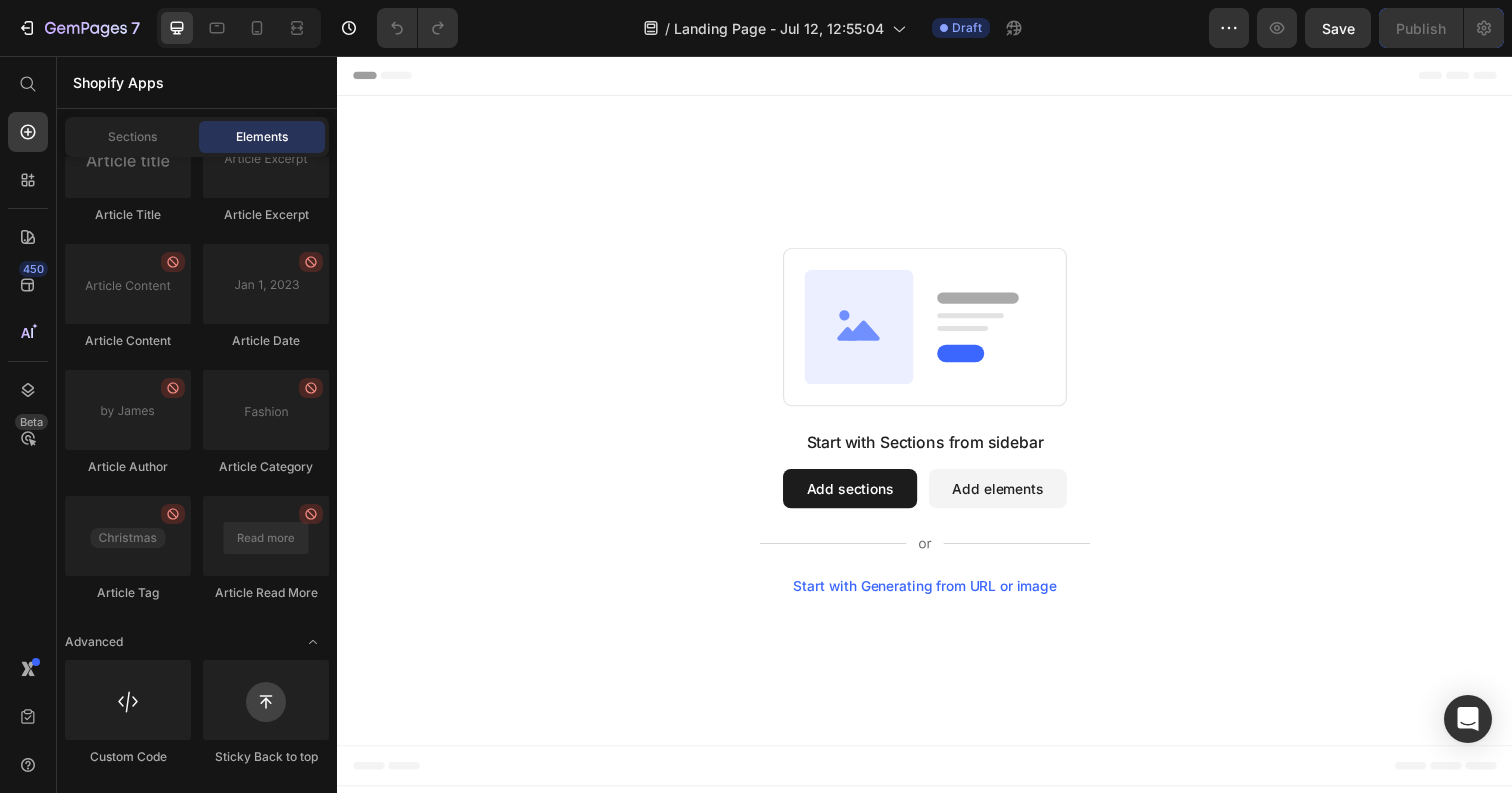 click on "Start with Sections from sidebar Add sections Add elements Start with Generating from URL or image" at bounding box center (937, 429) 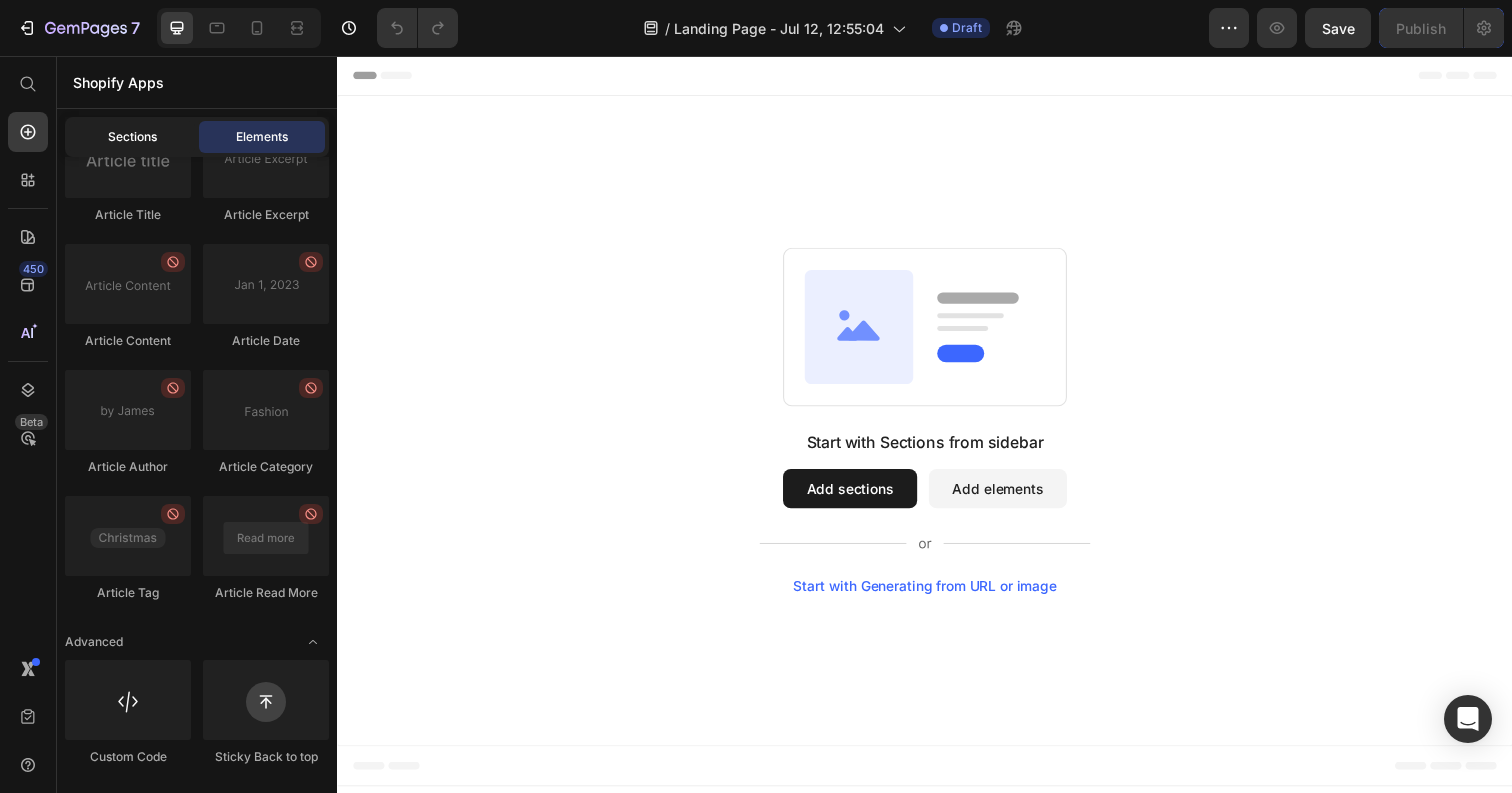 click on "Sections" at bounding box center [132, 137] 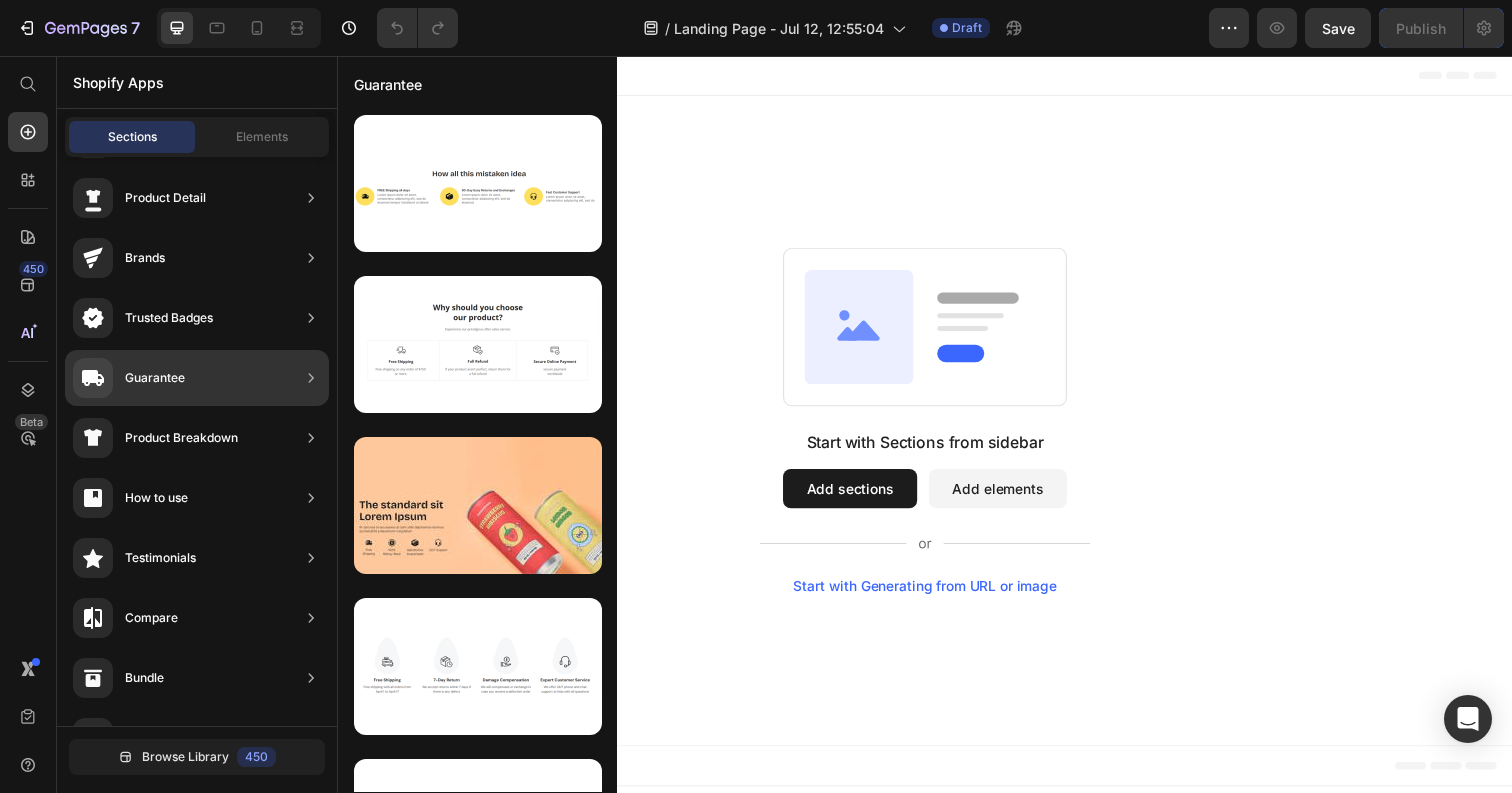 scroll, scrollTop: 0, scrollLeft: 0, axis: both 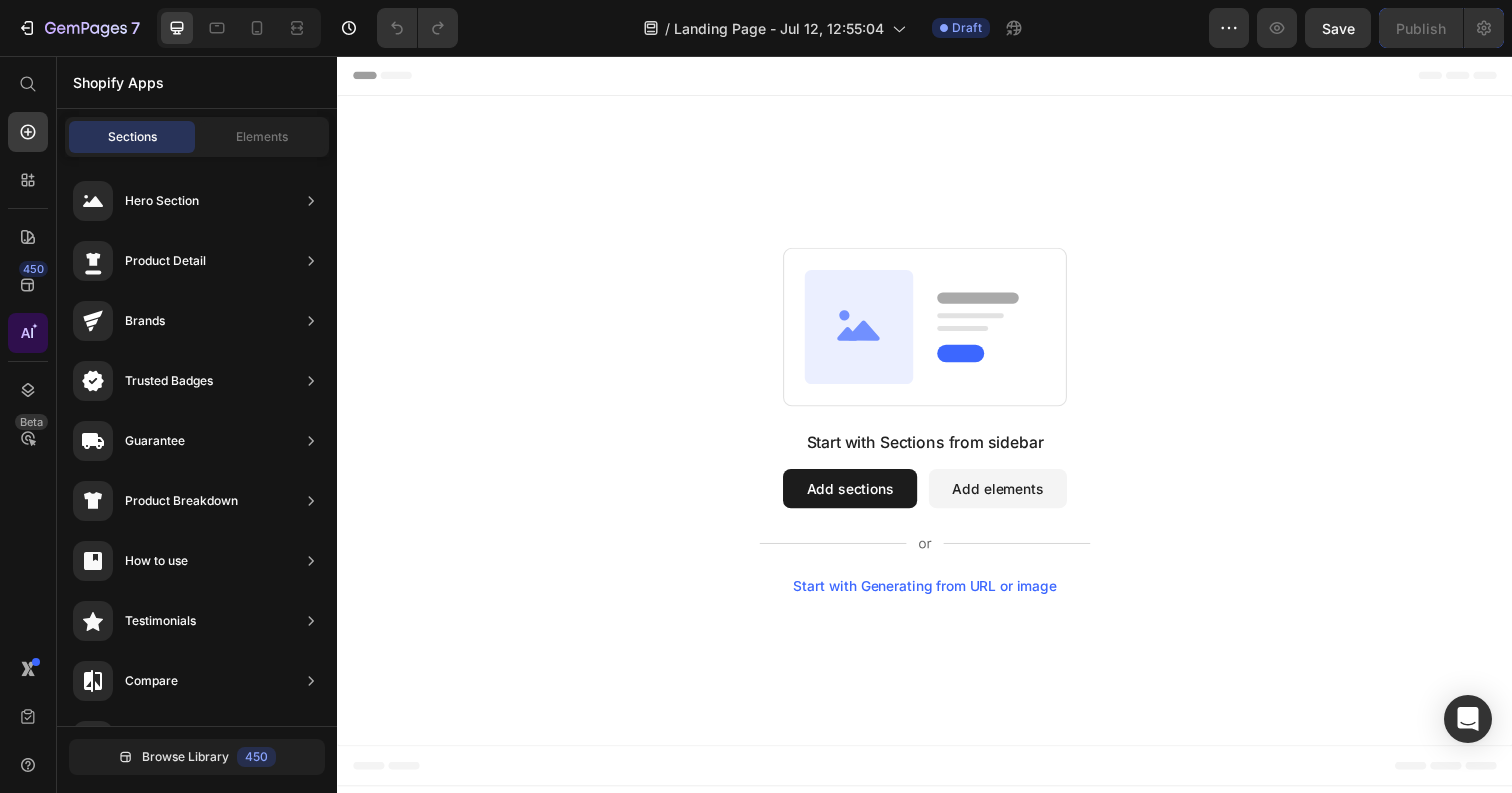 click 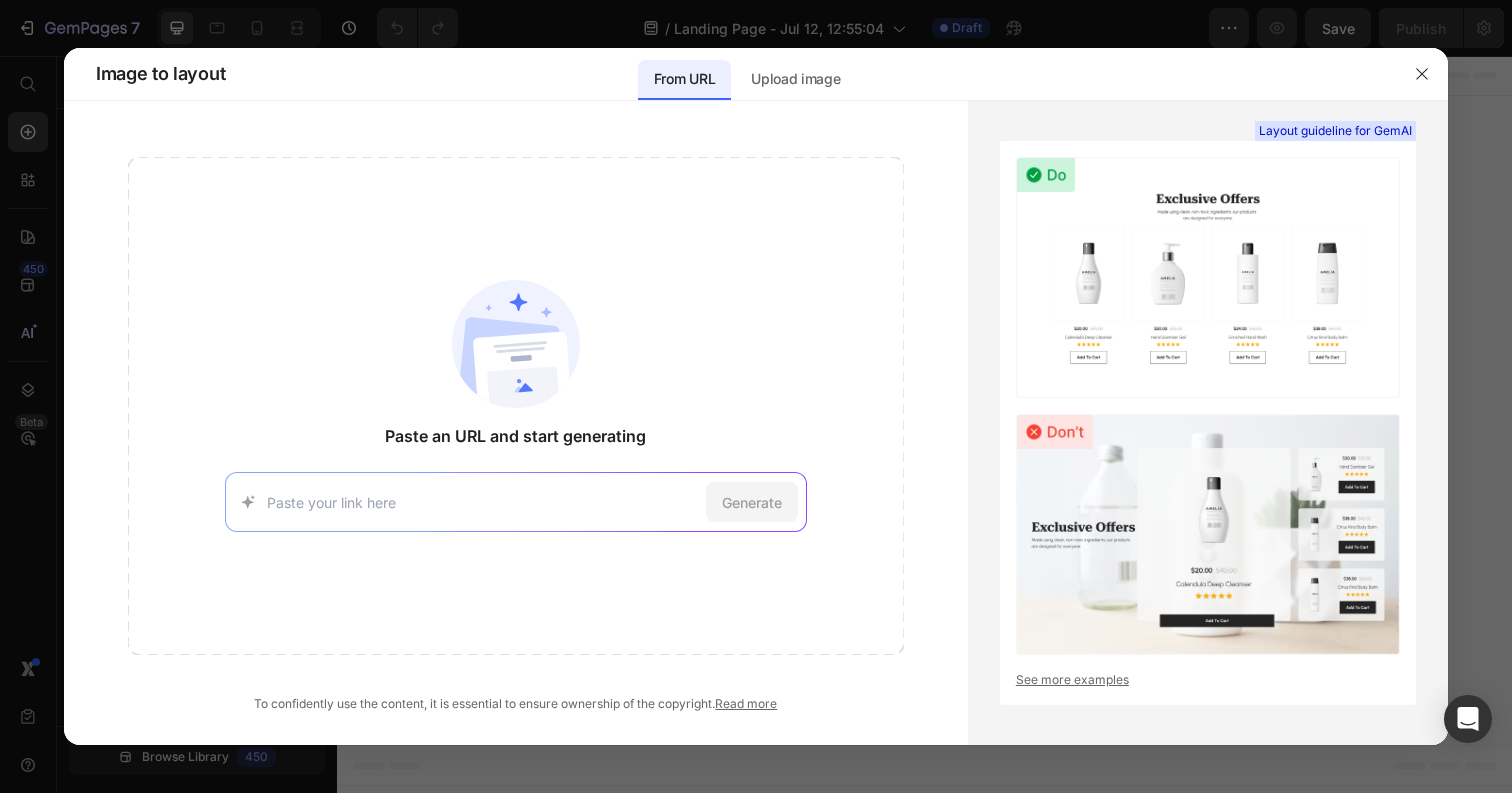 click on "Paste an URL and start generating Generate" 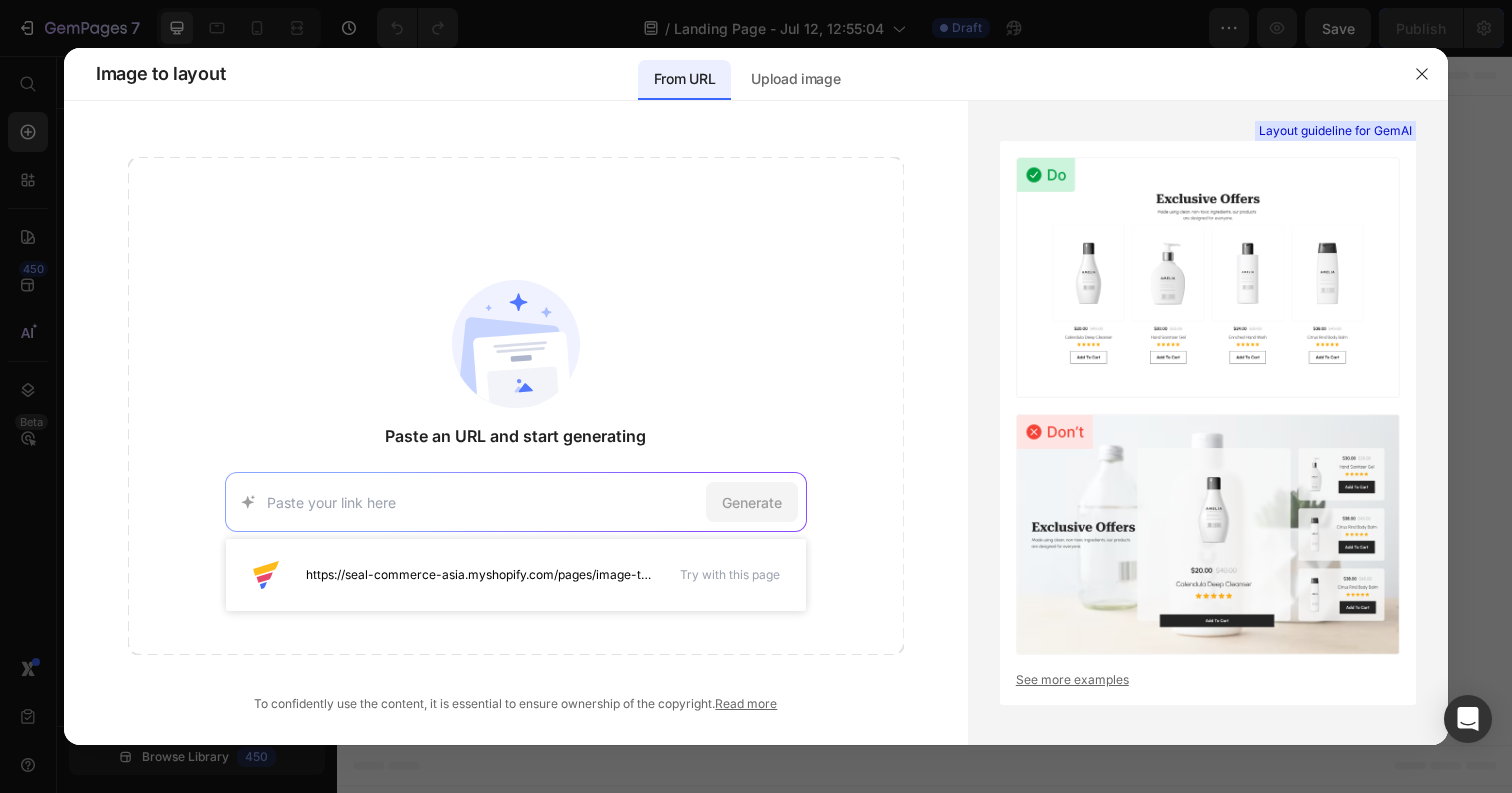 paste on "https://bhargavjasti99963.wixstudio.com/evoe/product-page/whey-isolate" 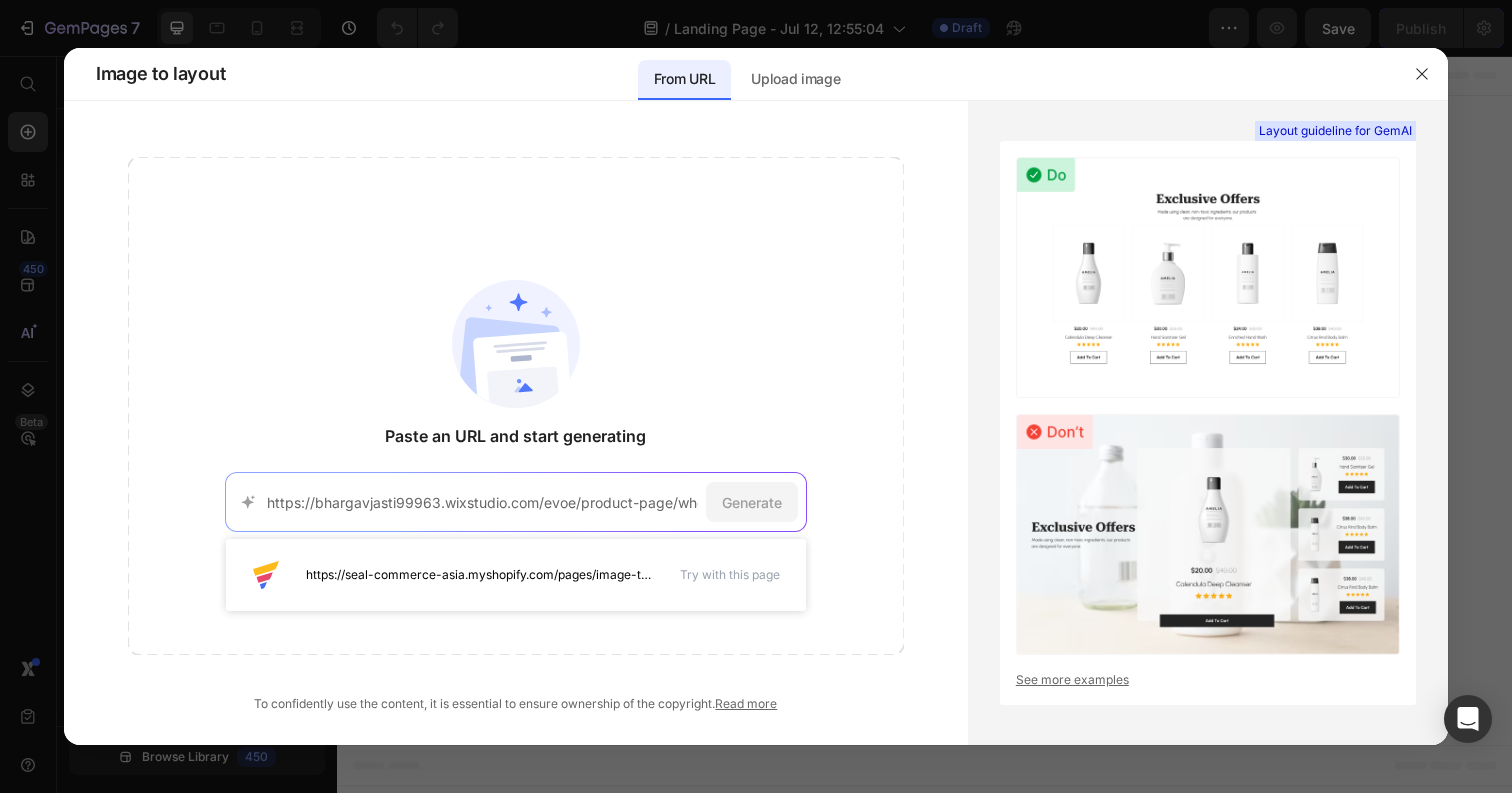 scroll, scrollTop: 0, scrollLeft: 64, axis: horizontal 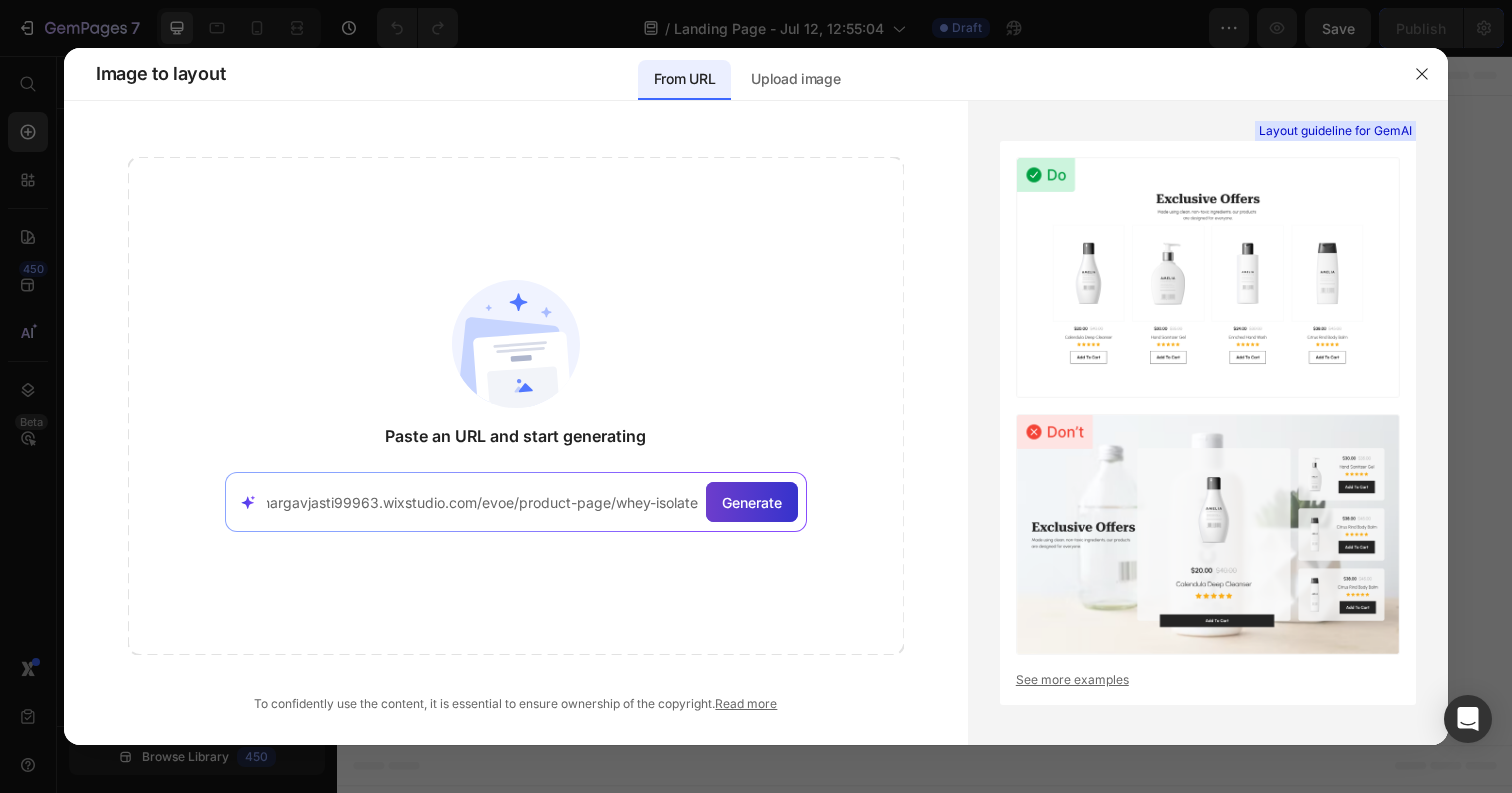 click on "Generate" 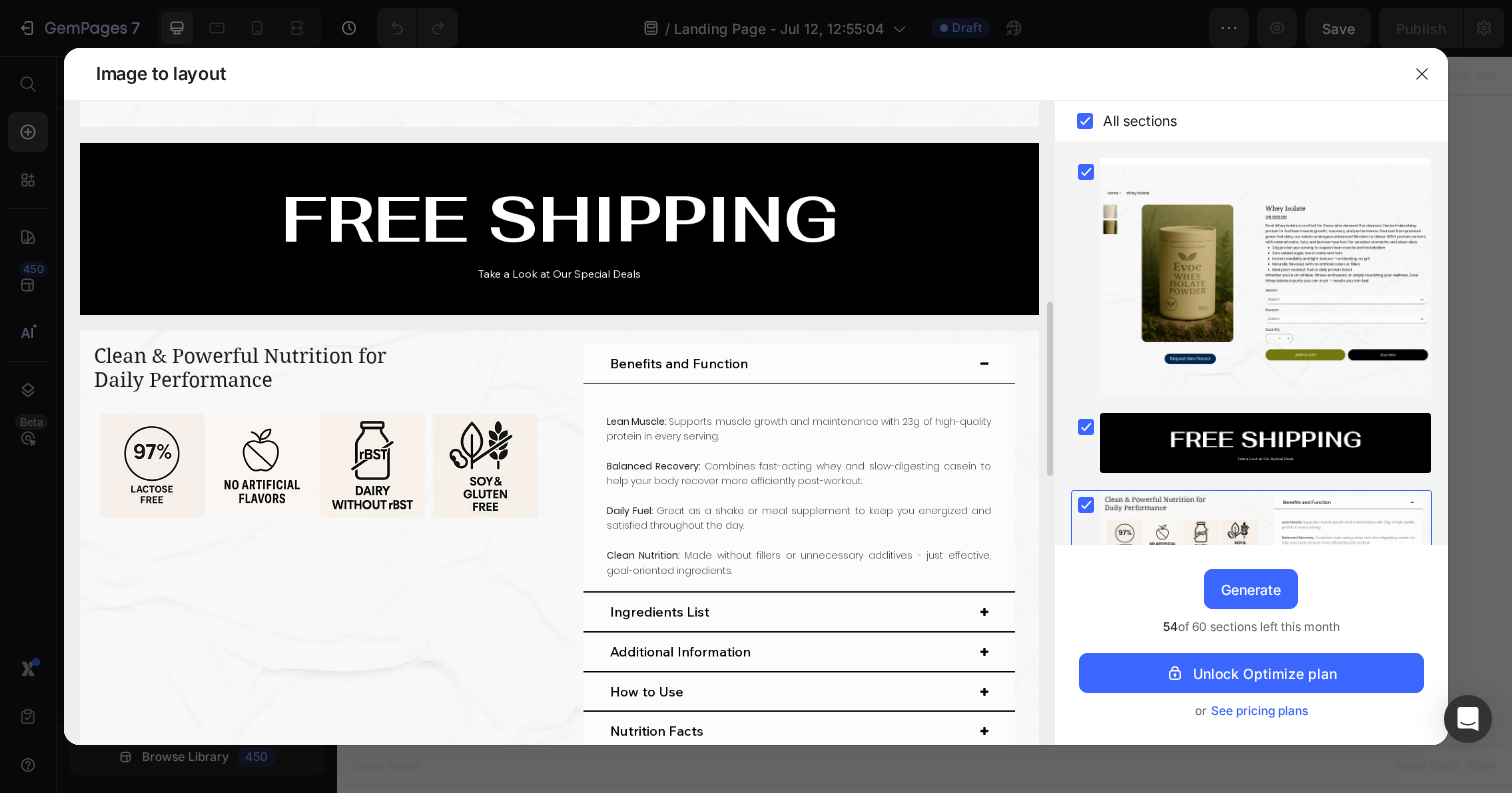 scroll, scrollTop: 693, scrollLeft: 0, axis: vertical 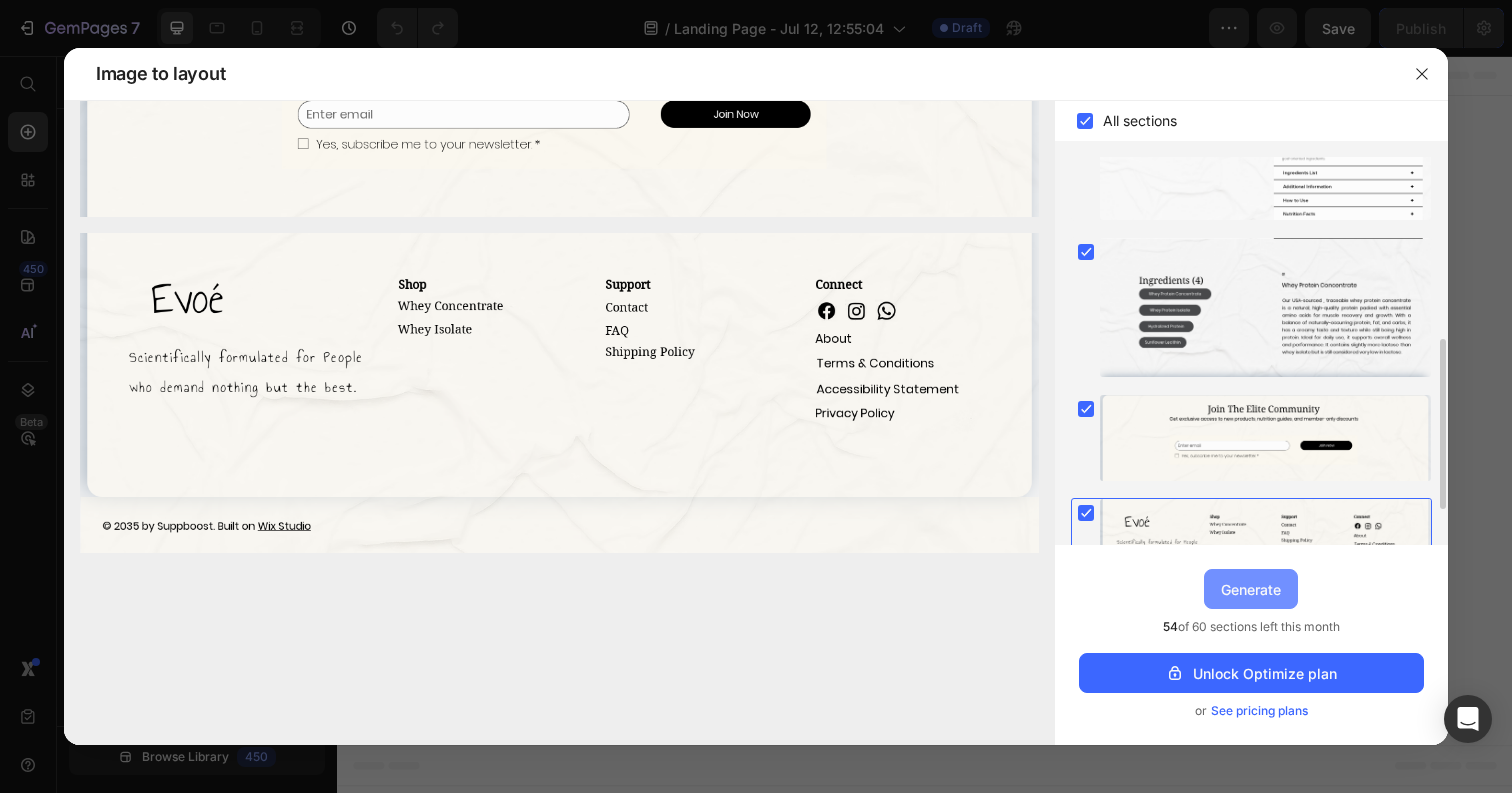 click on "Generate" at bounding box center (1251, 589) 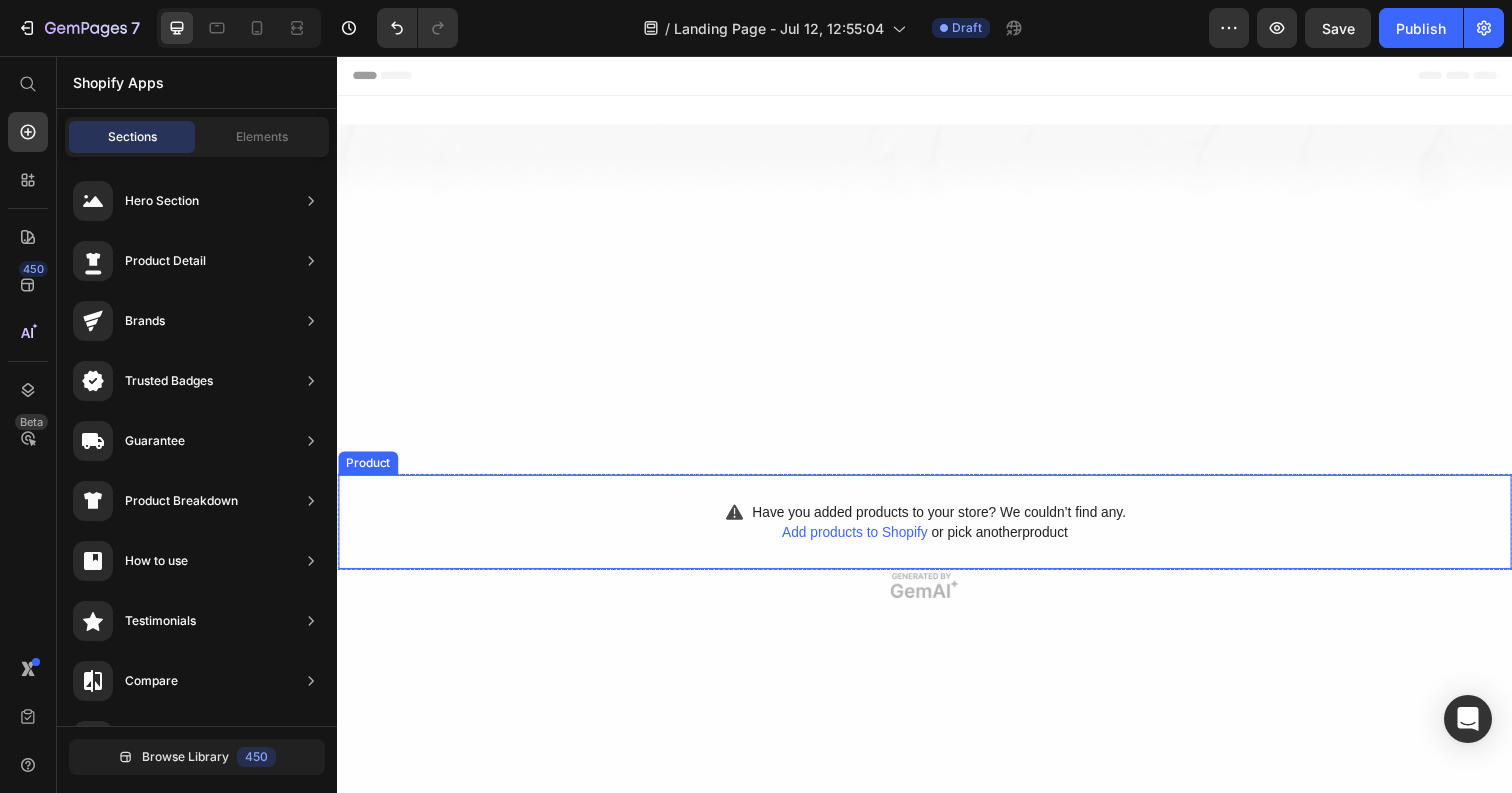 click on "Add products to Shopify" at bounding box center (865, 542) 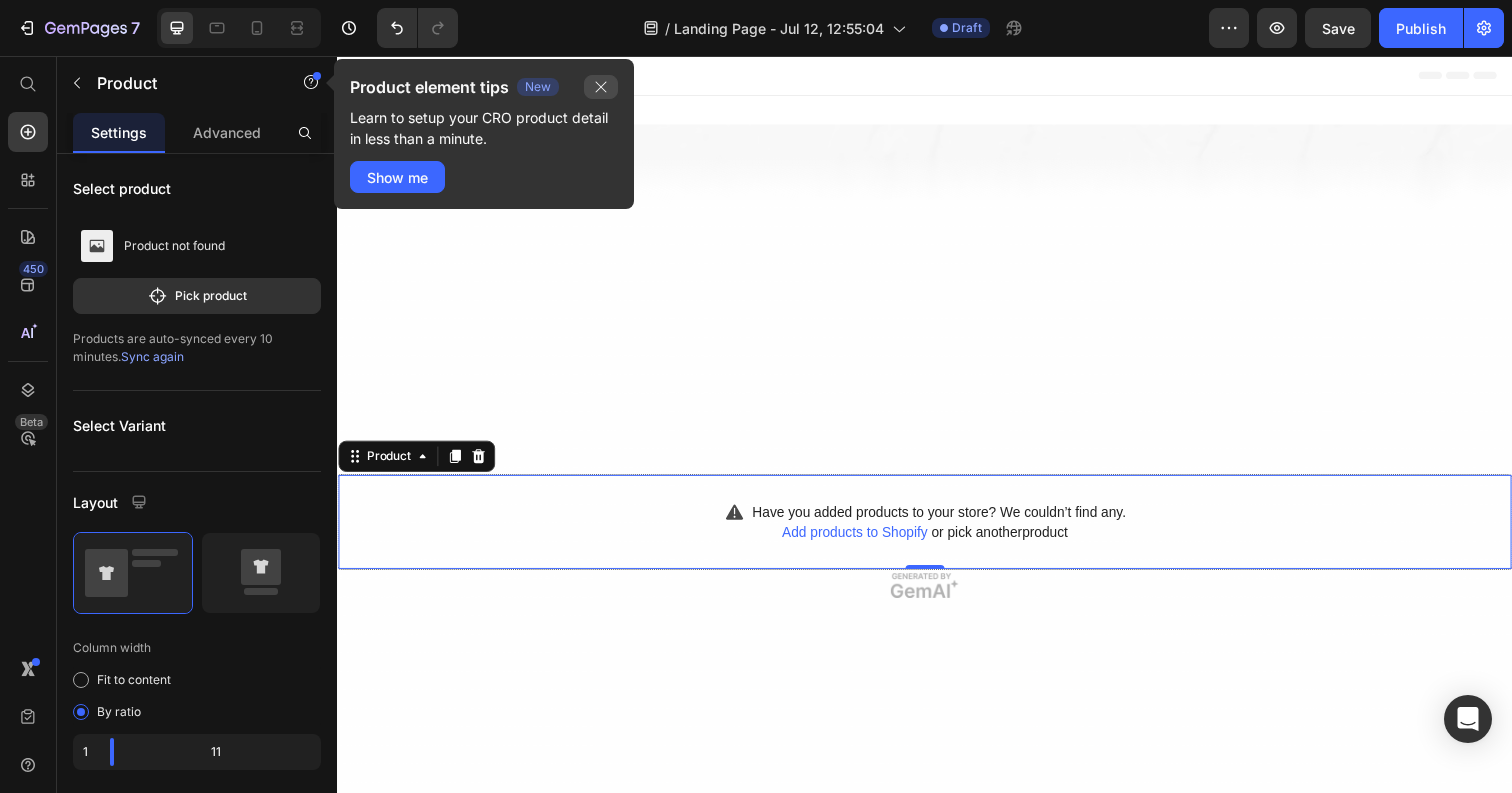 click 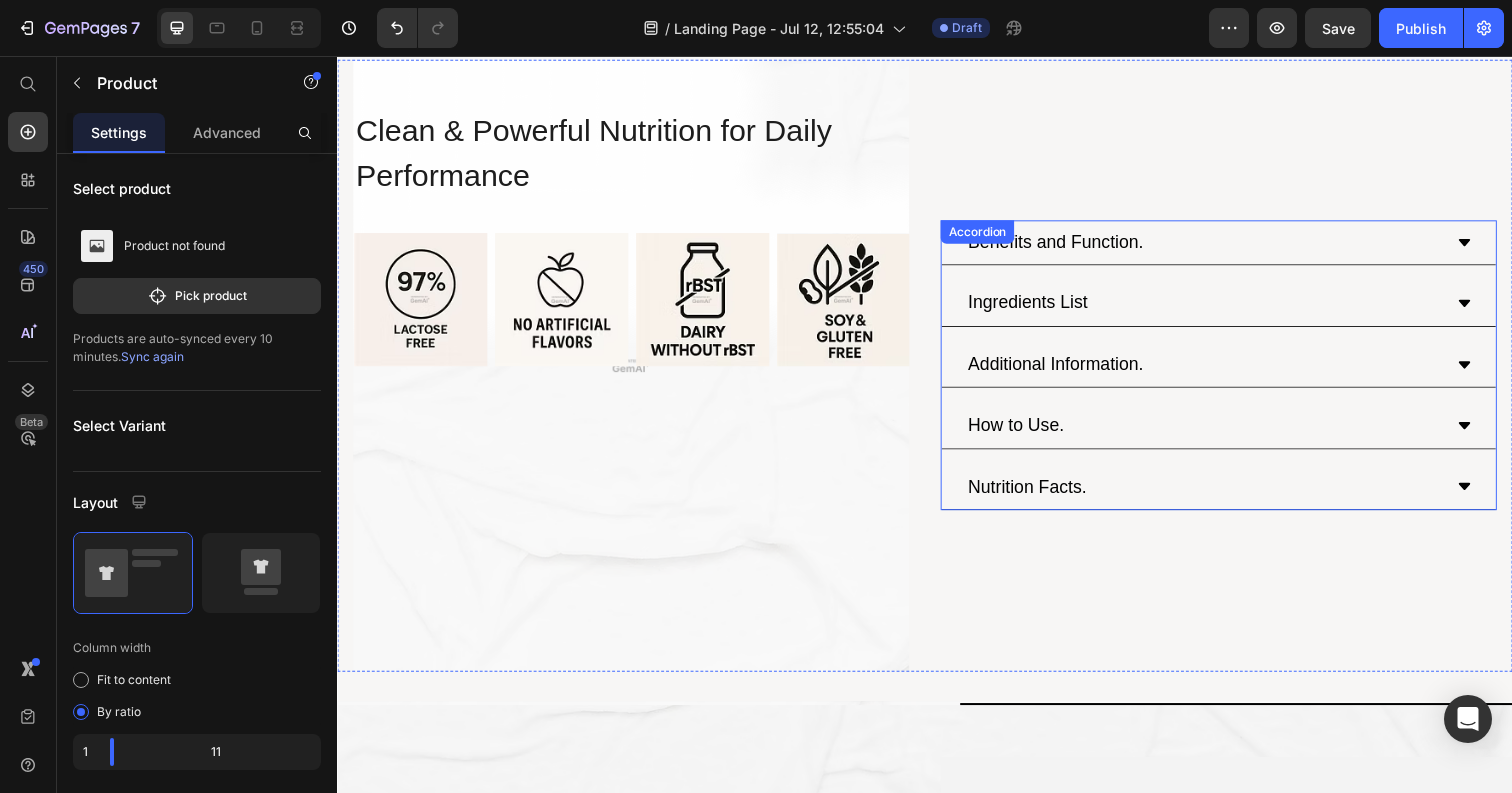 scroll, scrollTop: 1265, scrollLeft: 0, axis: vertical 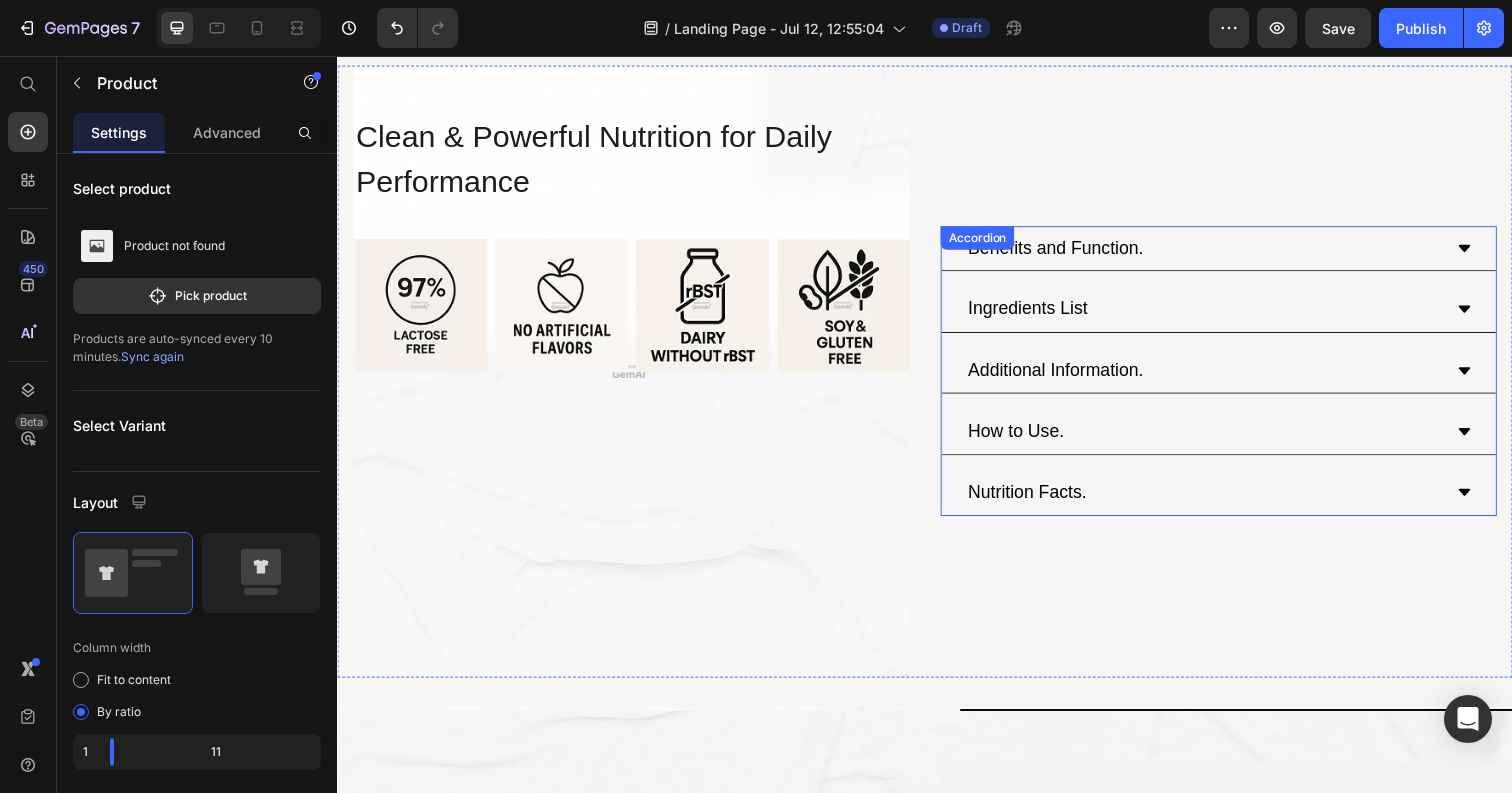 click 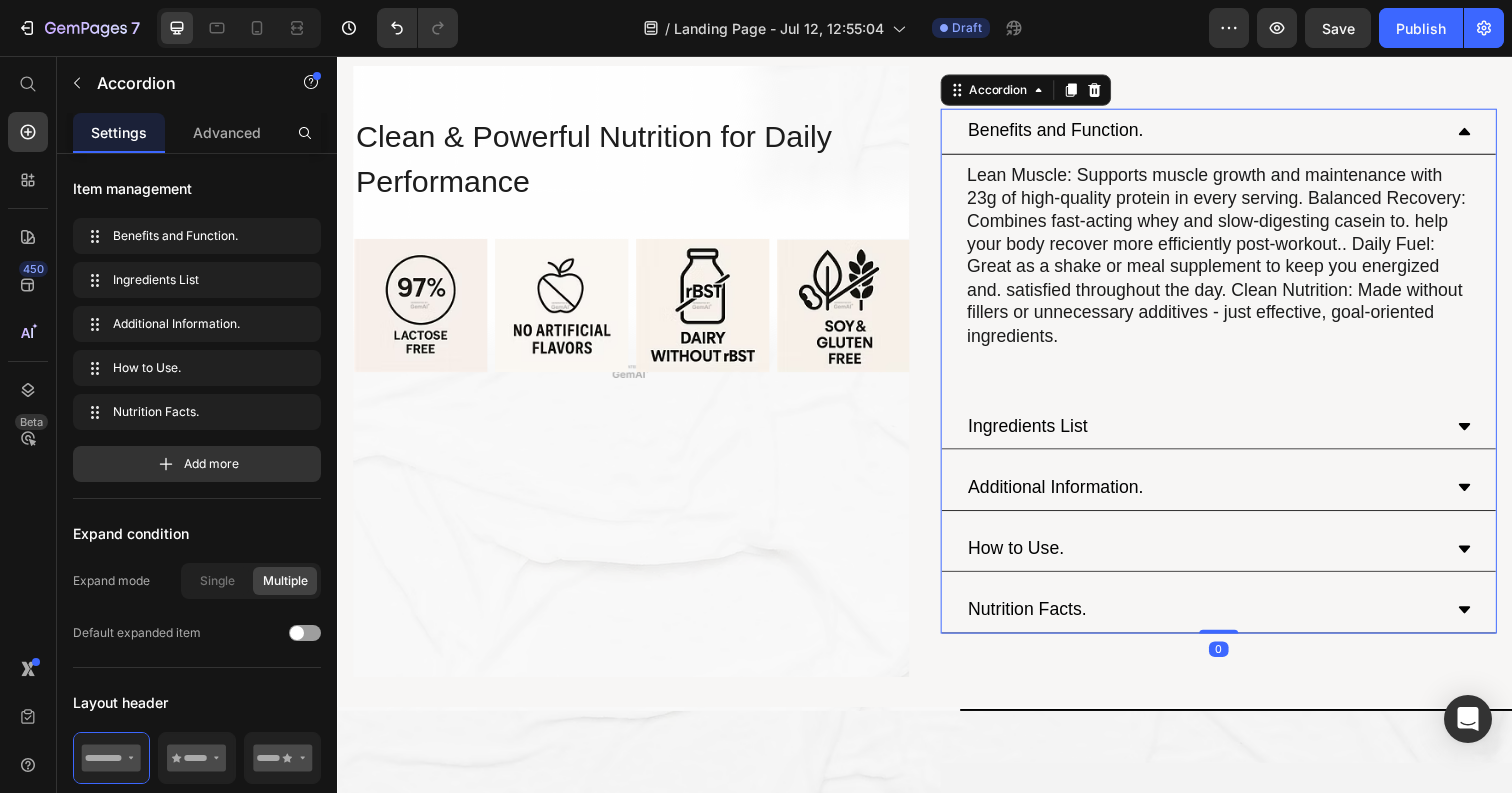 click 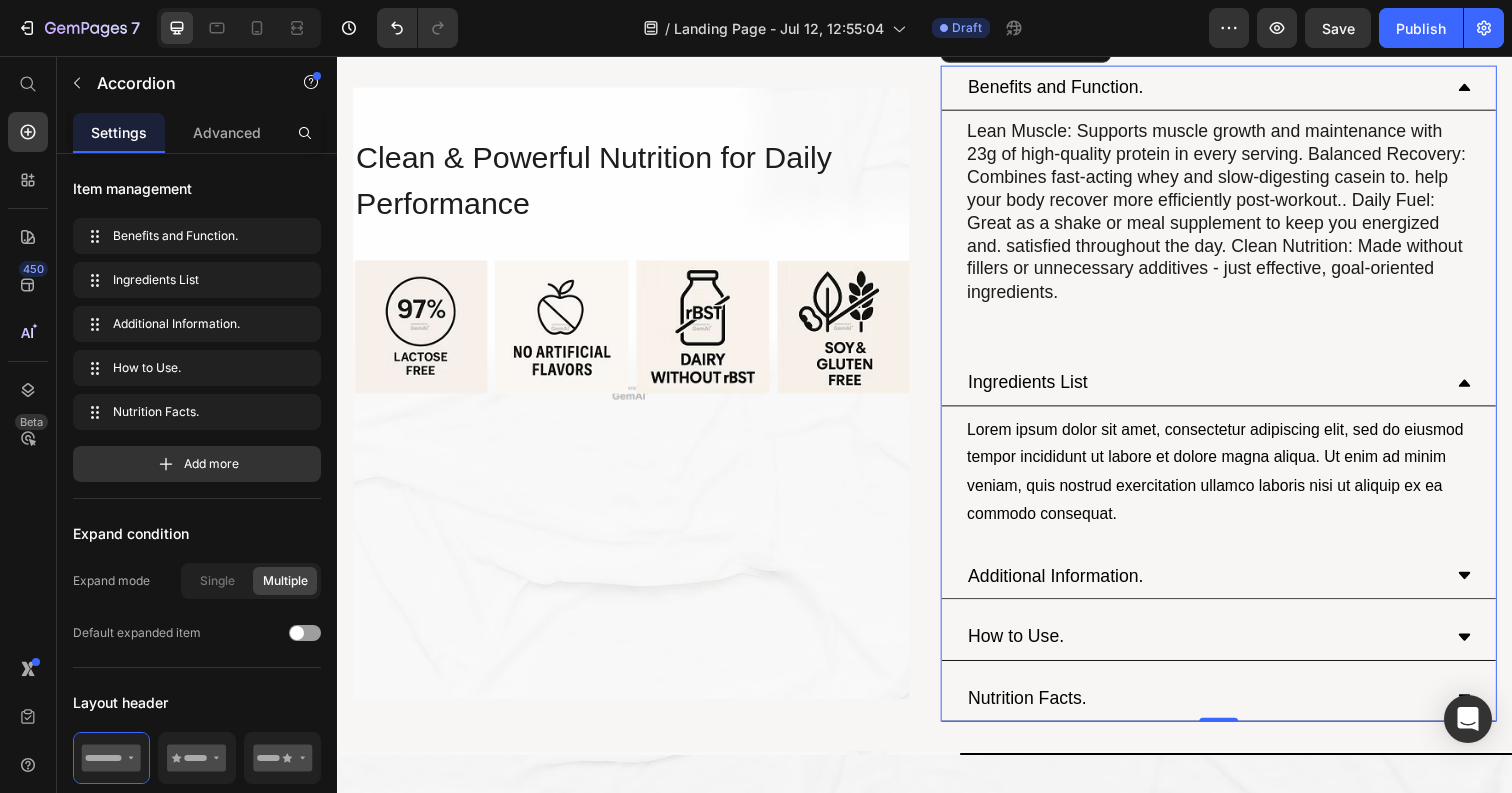 click 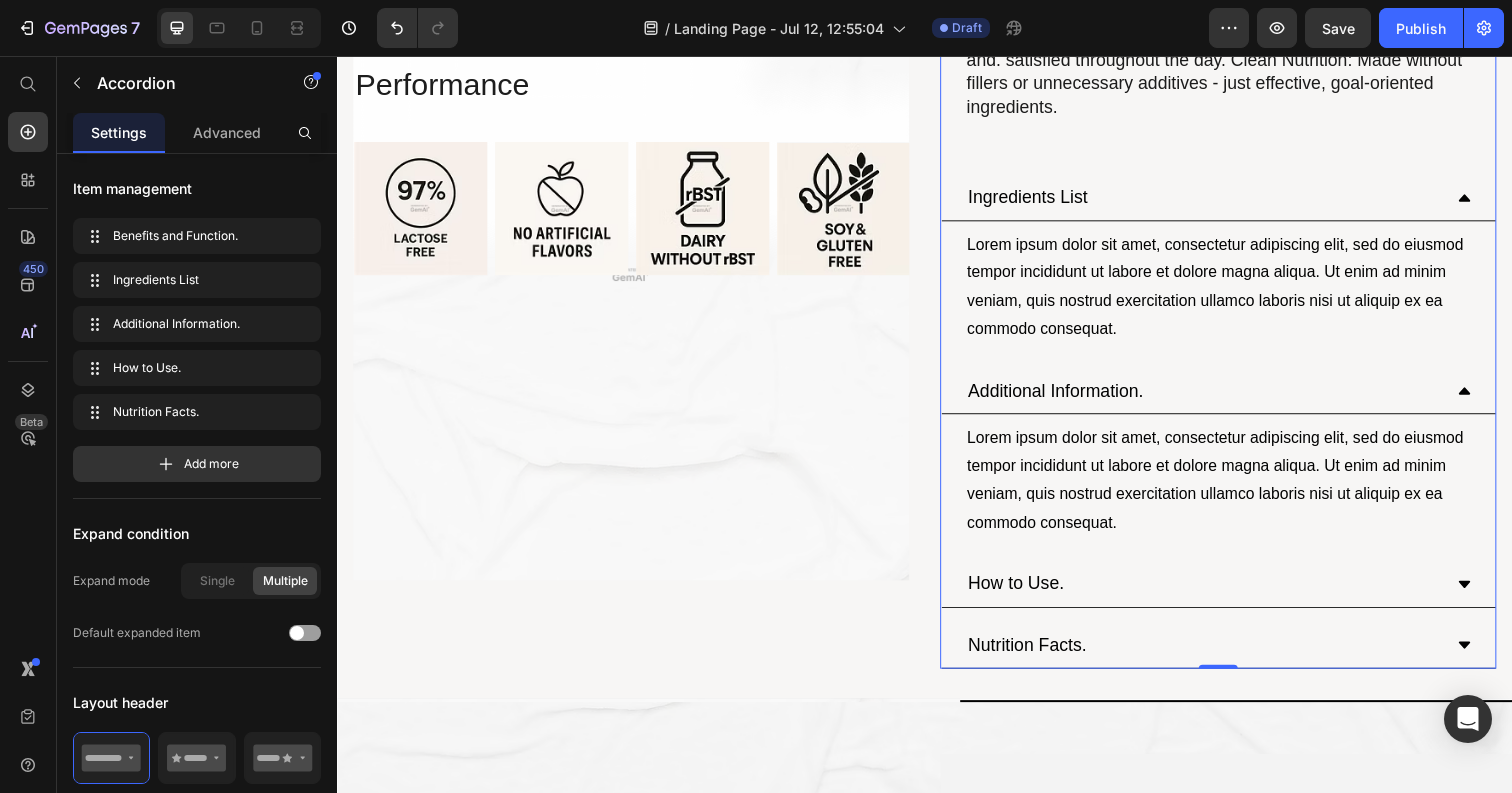 click 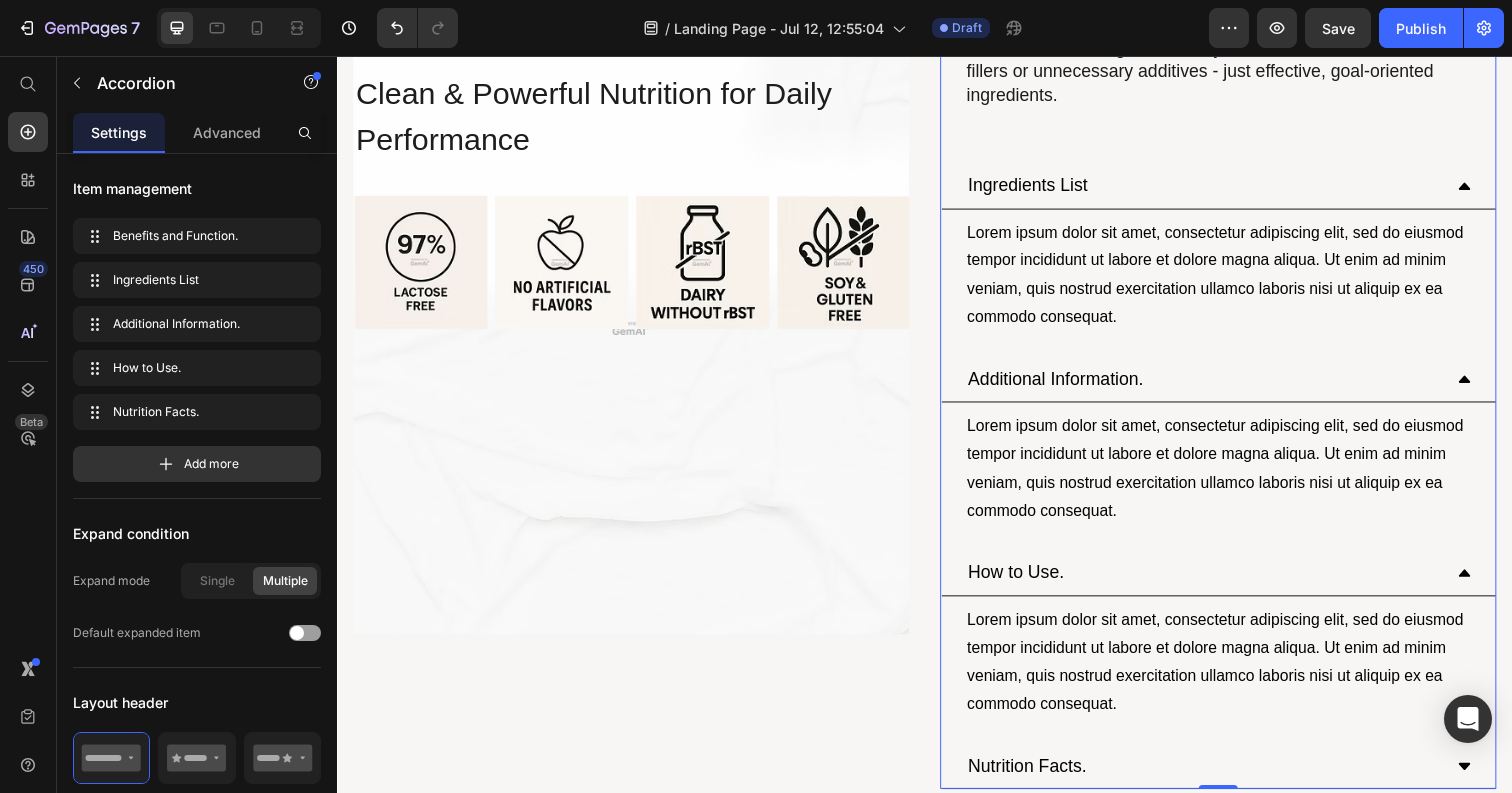 scroll, scrollTop: 1611, scrollLeft: 0, axis: vertical 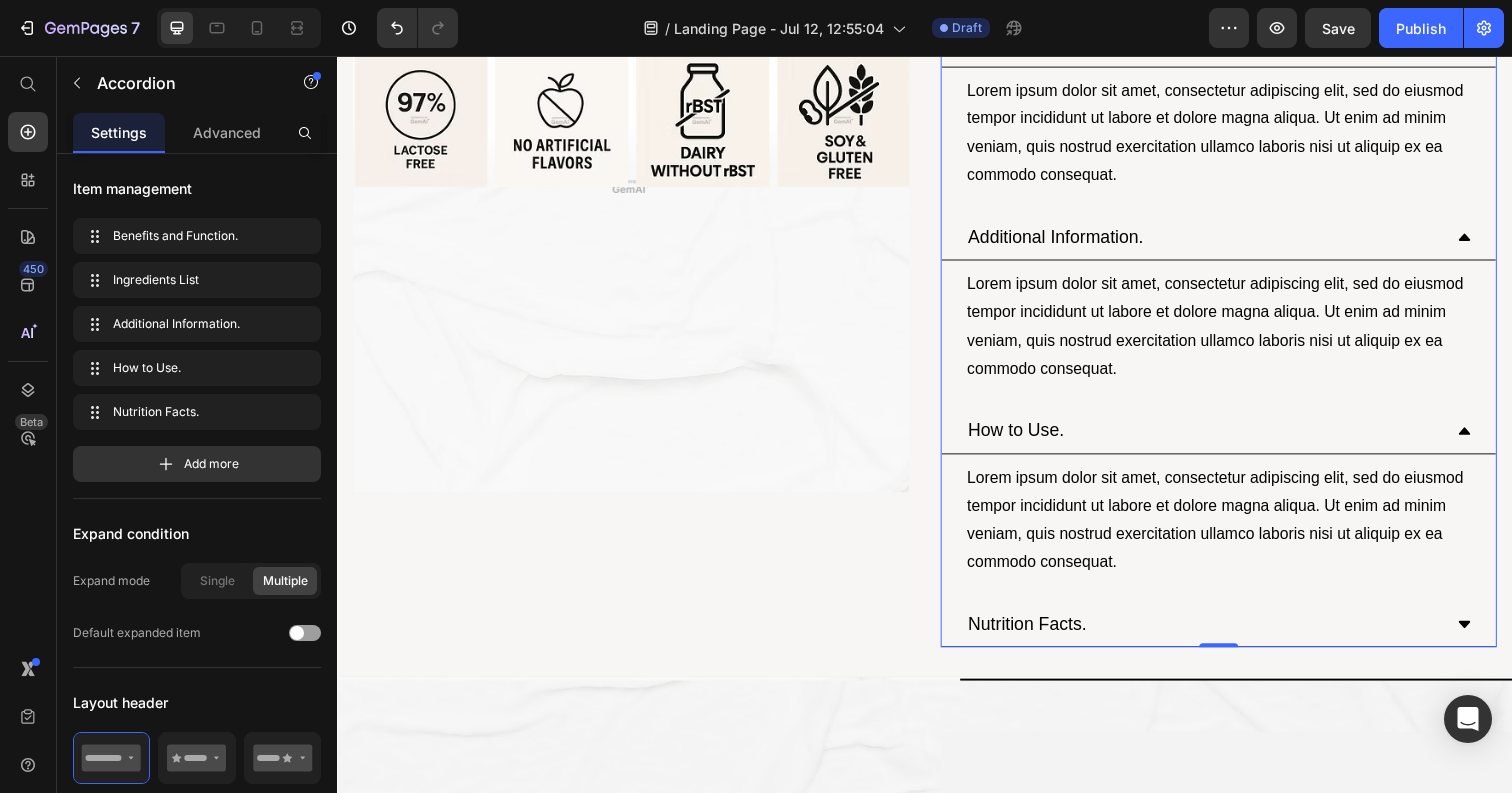 click 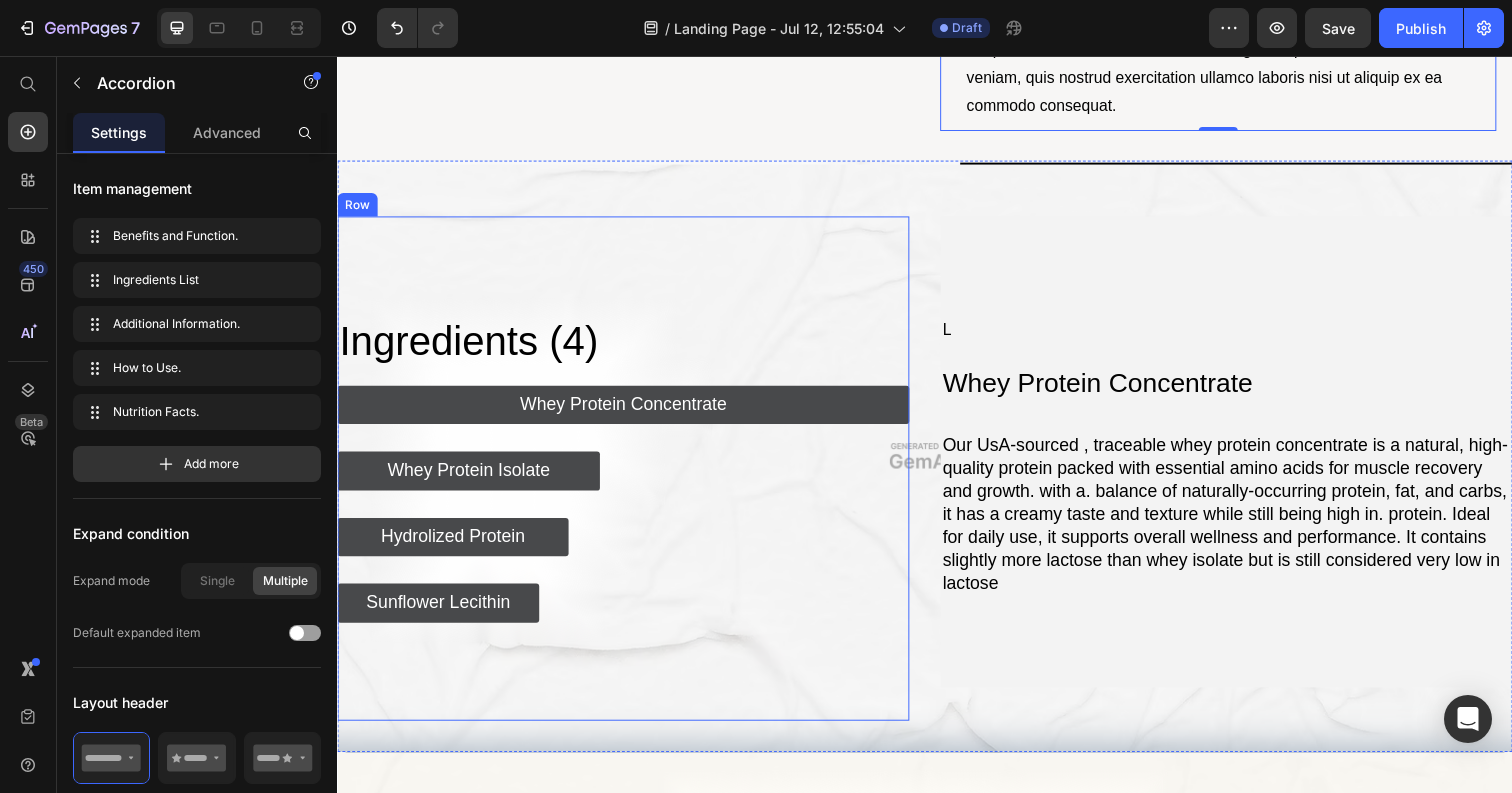 scroll, scrollTop: 2276, scrollLeft: 0, axis: vertical 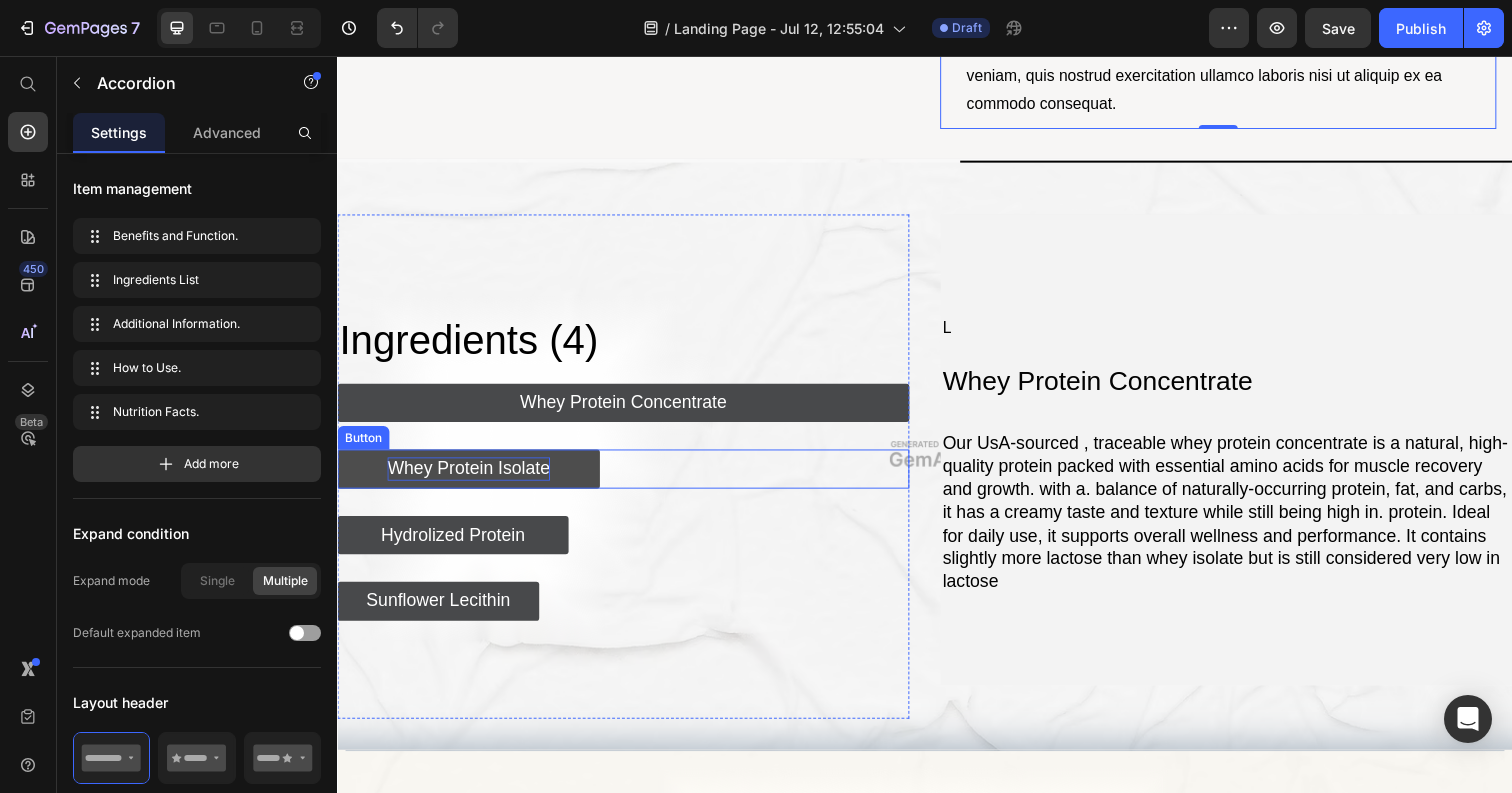 click on "Whey Protein Isolate" at bounding box center (471, 477) 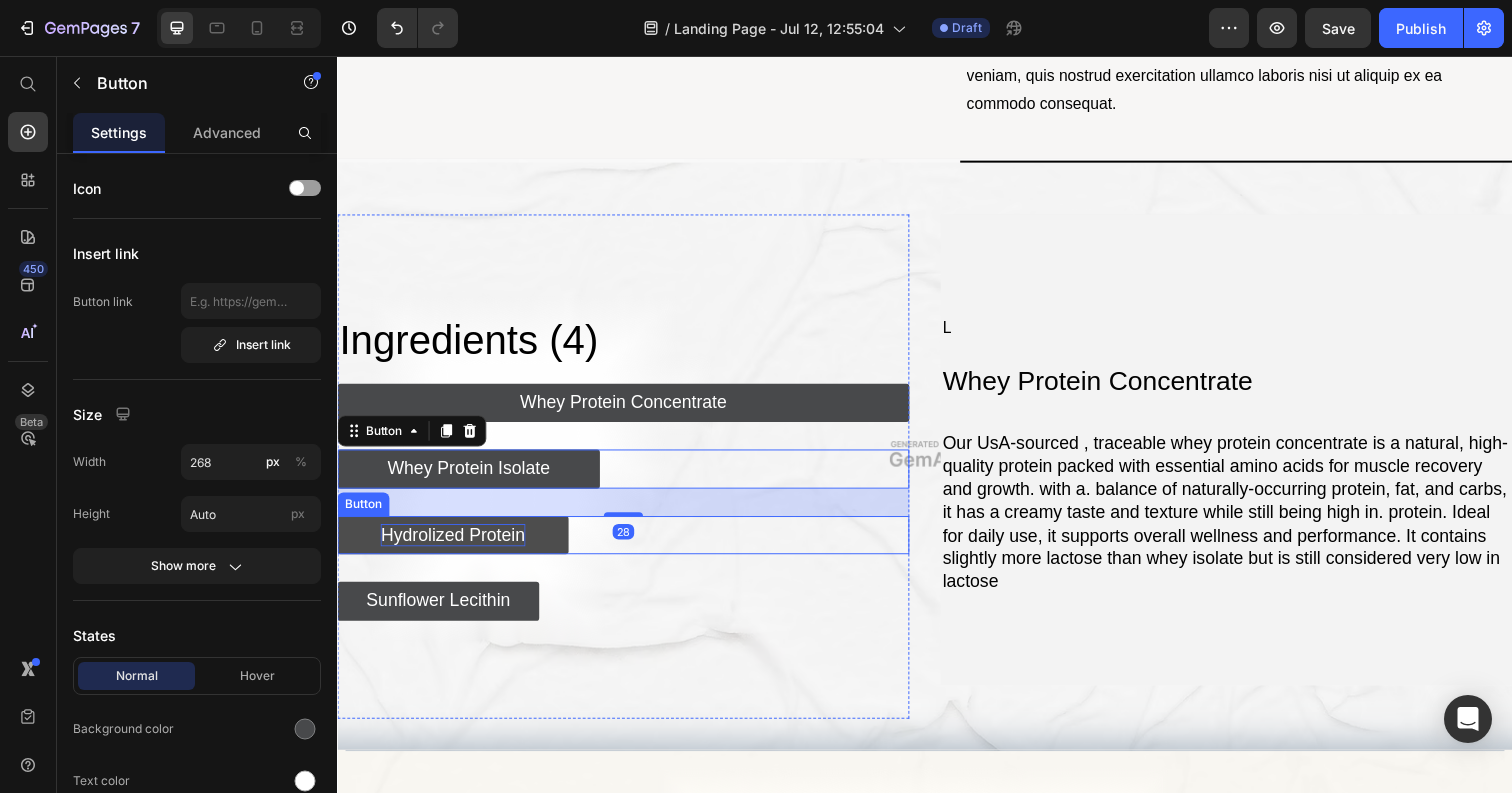 click on "Hydrolized Protein" at bounding box center [454, 545] 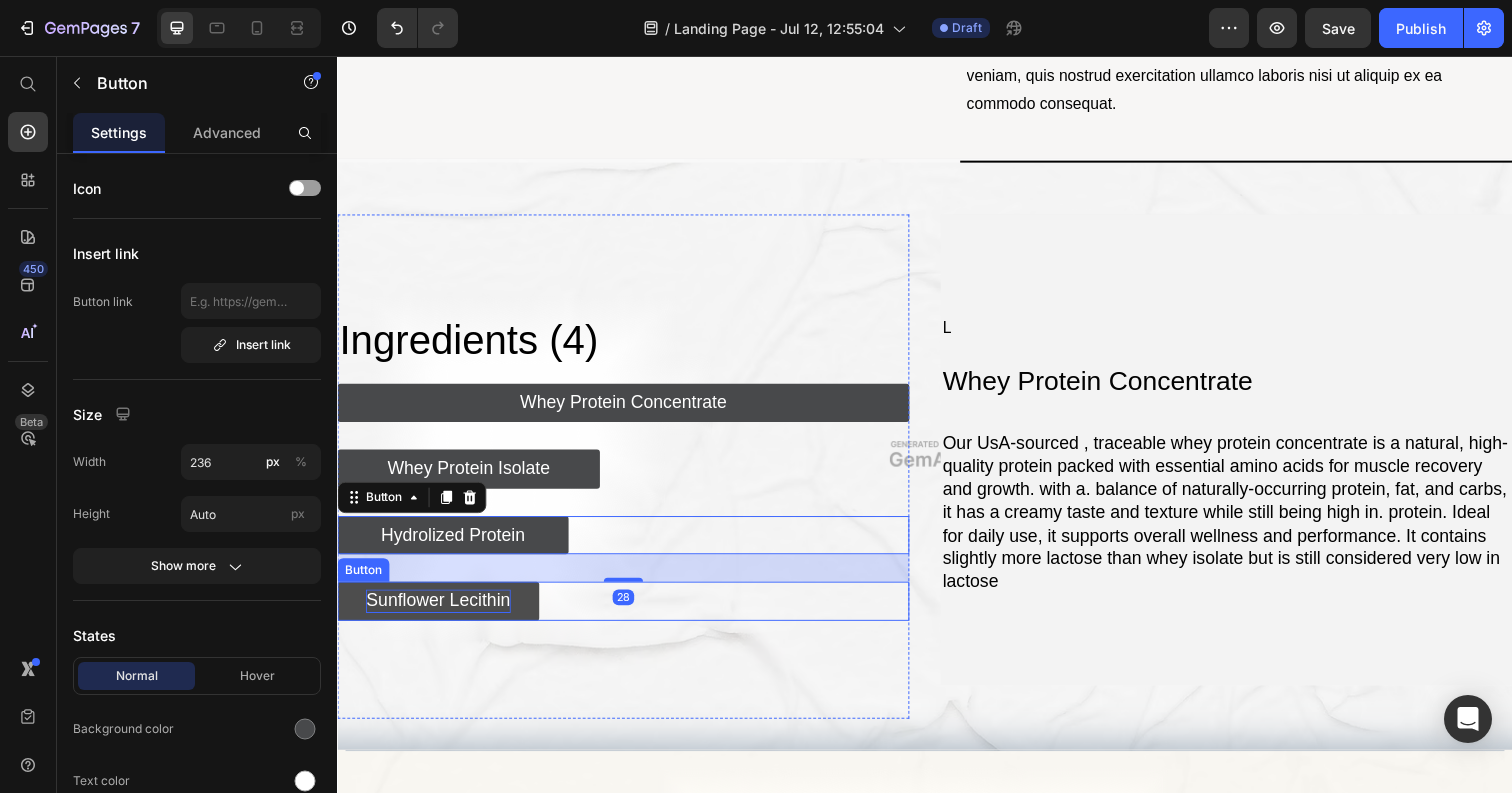 click on "Sunflower Lecithin" at bounding box center (439, 612) 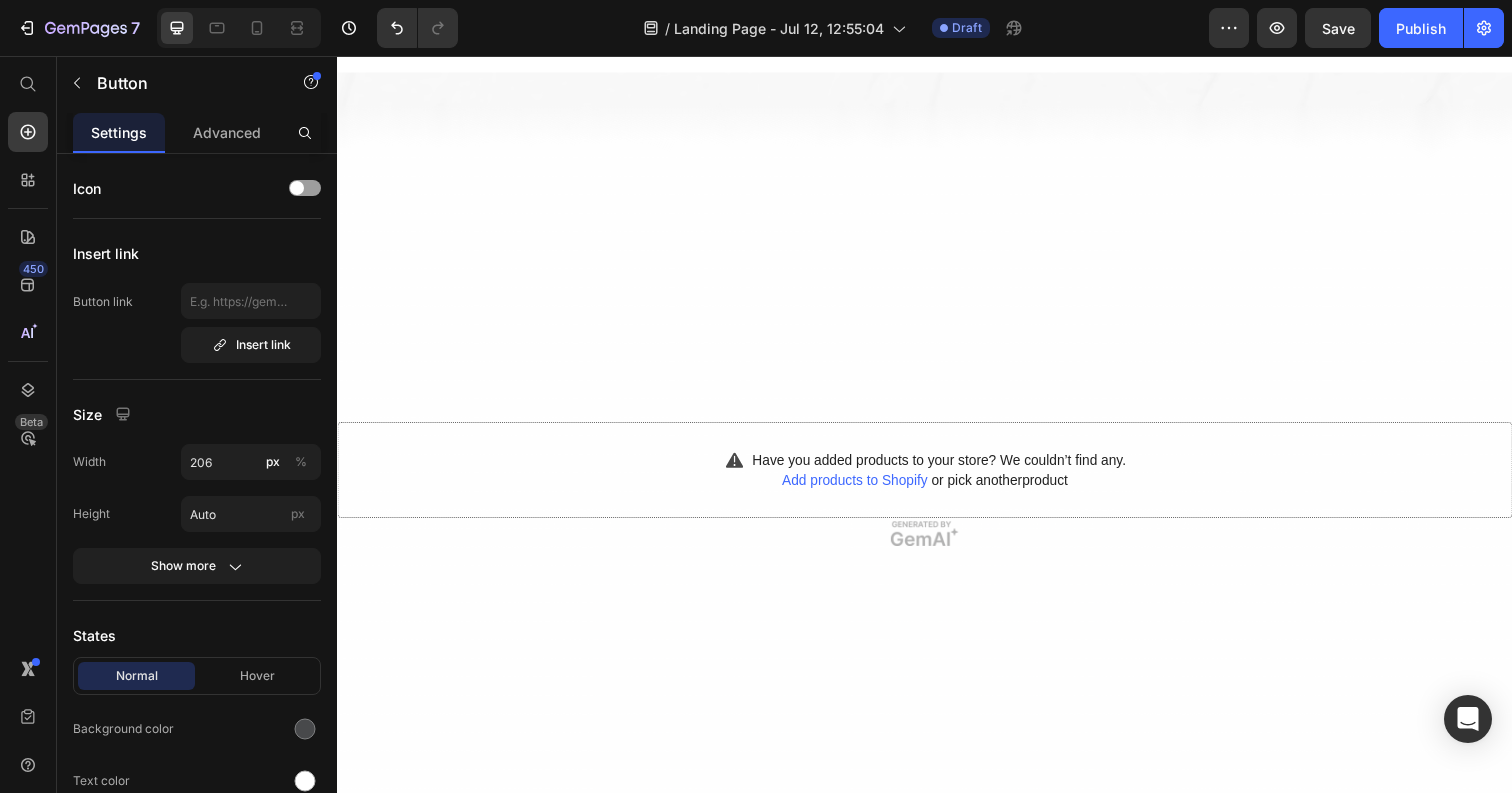 scroll, scrollTop: 0, scrollLeft: 0, axis: both 